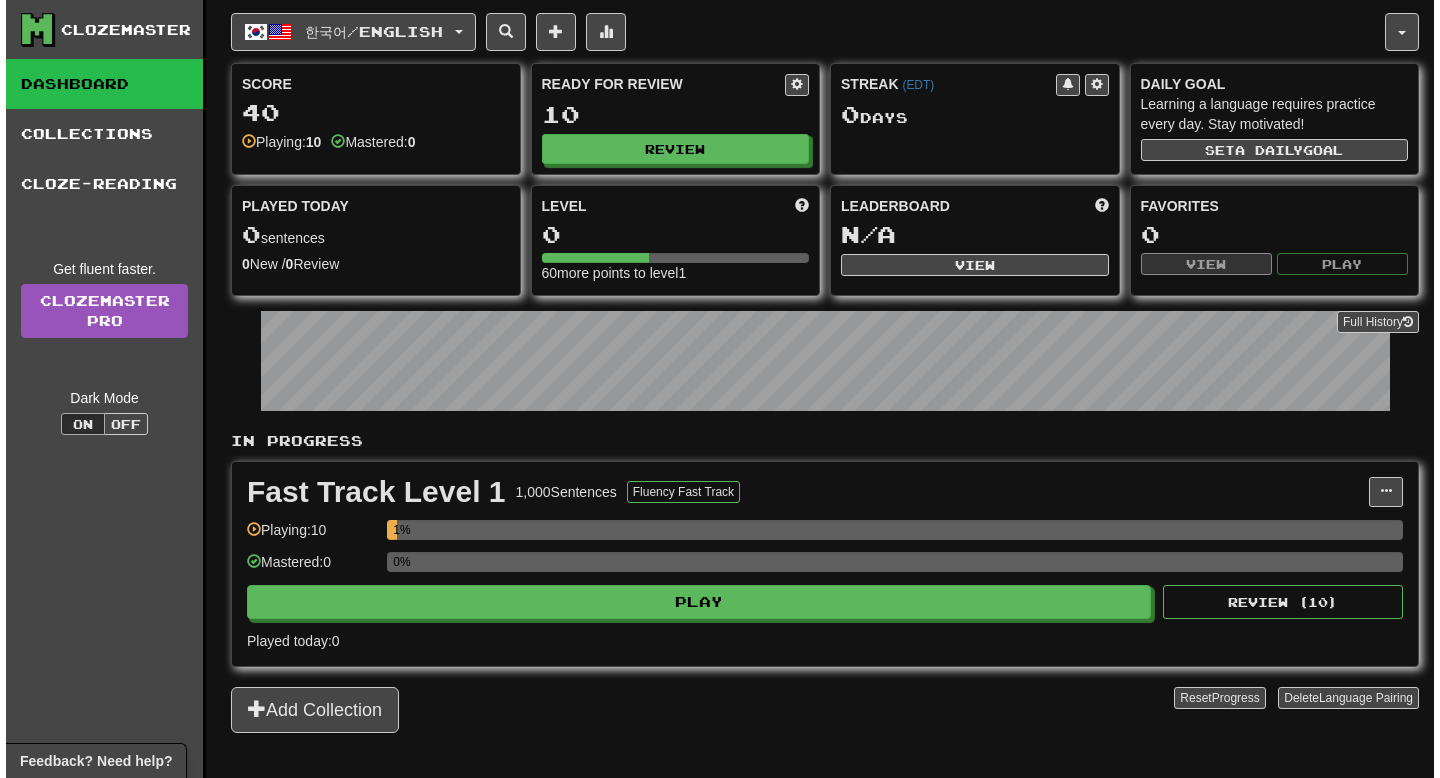 scroll, scrollTop: 0, scrollLeft: 0, axis: both 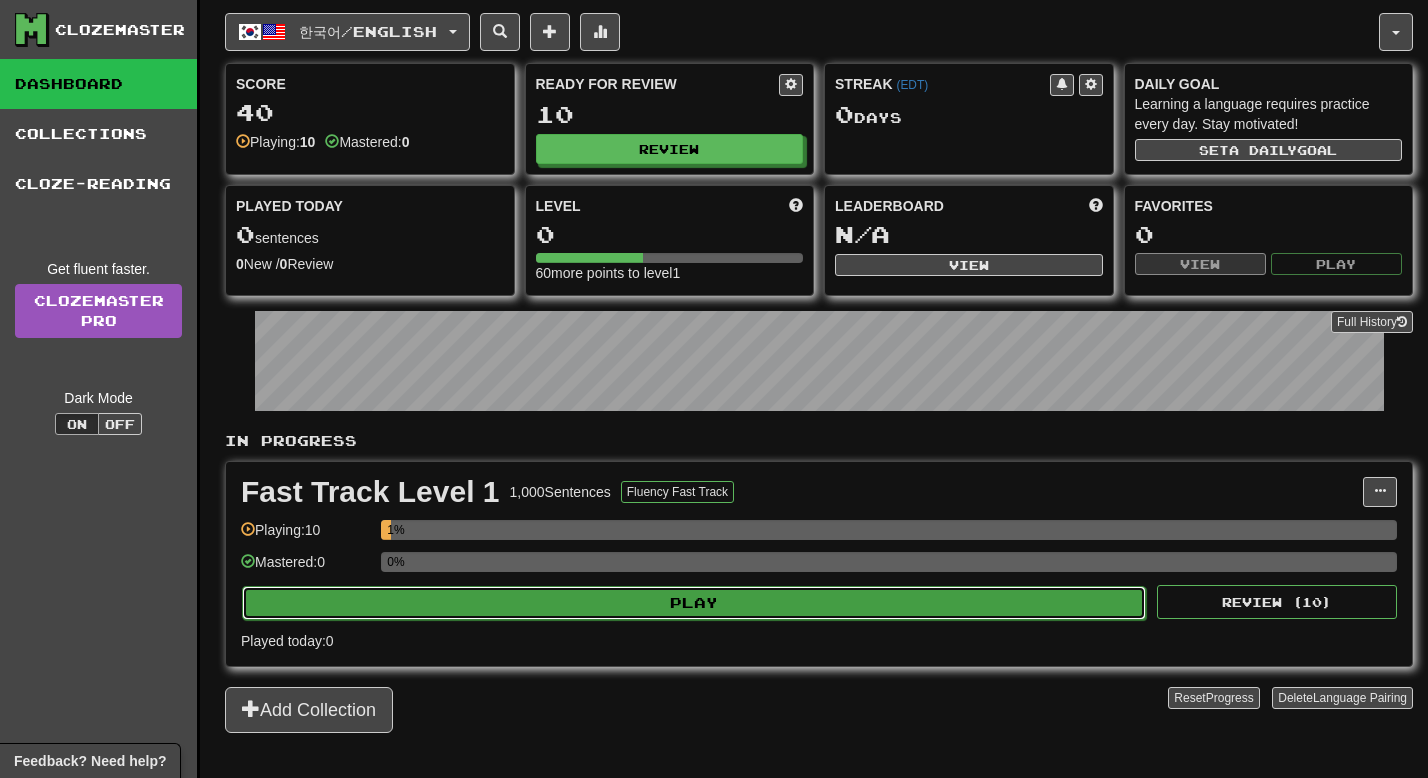 click on "Play" at bounding box center [694, 603] 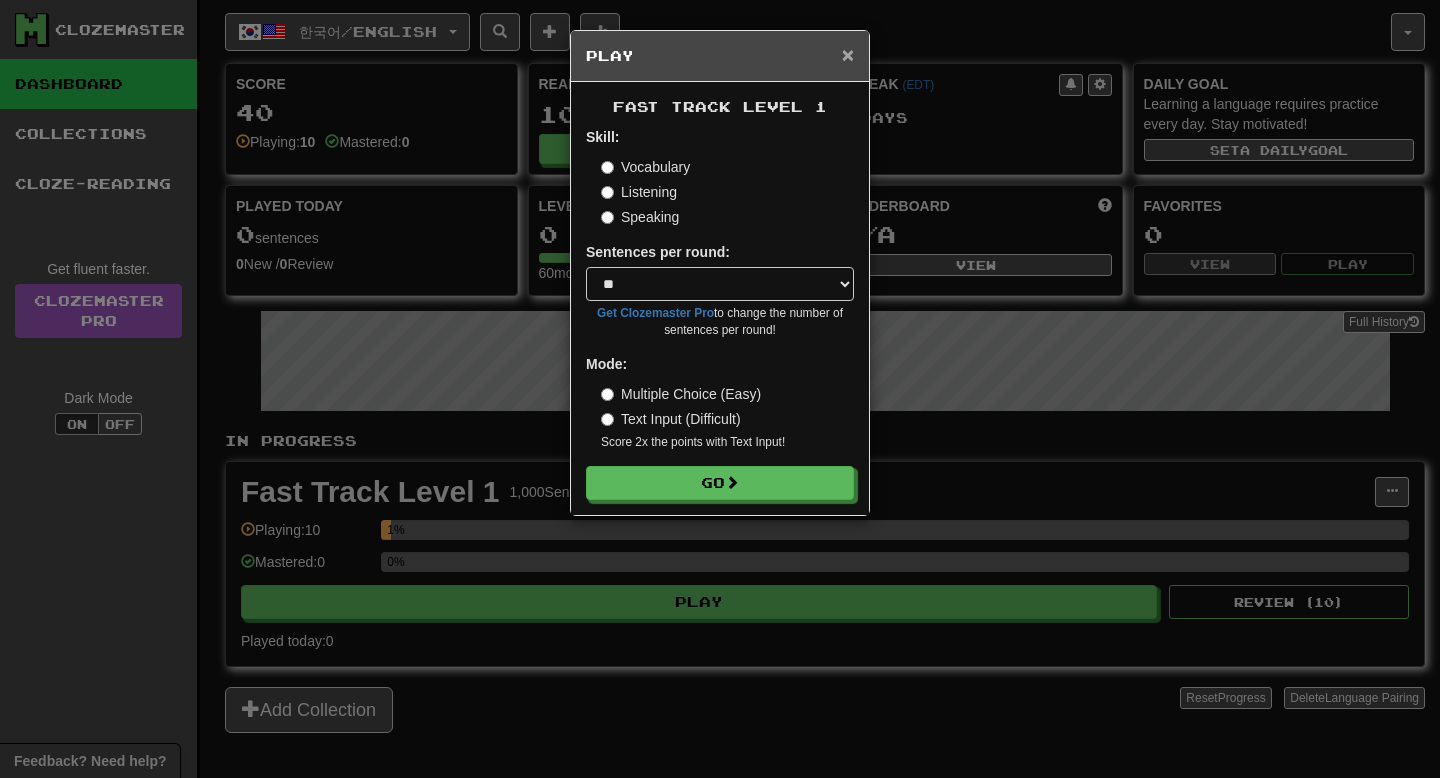 click on "×" at bounding box center (848, 54) 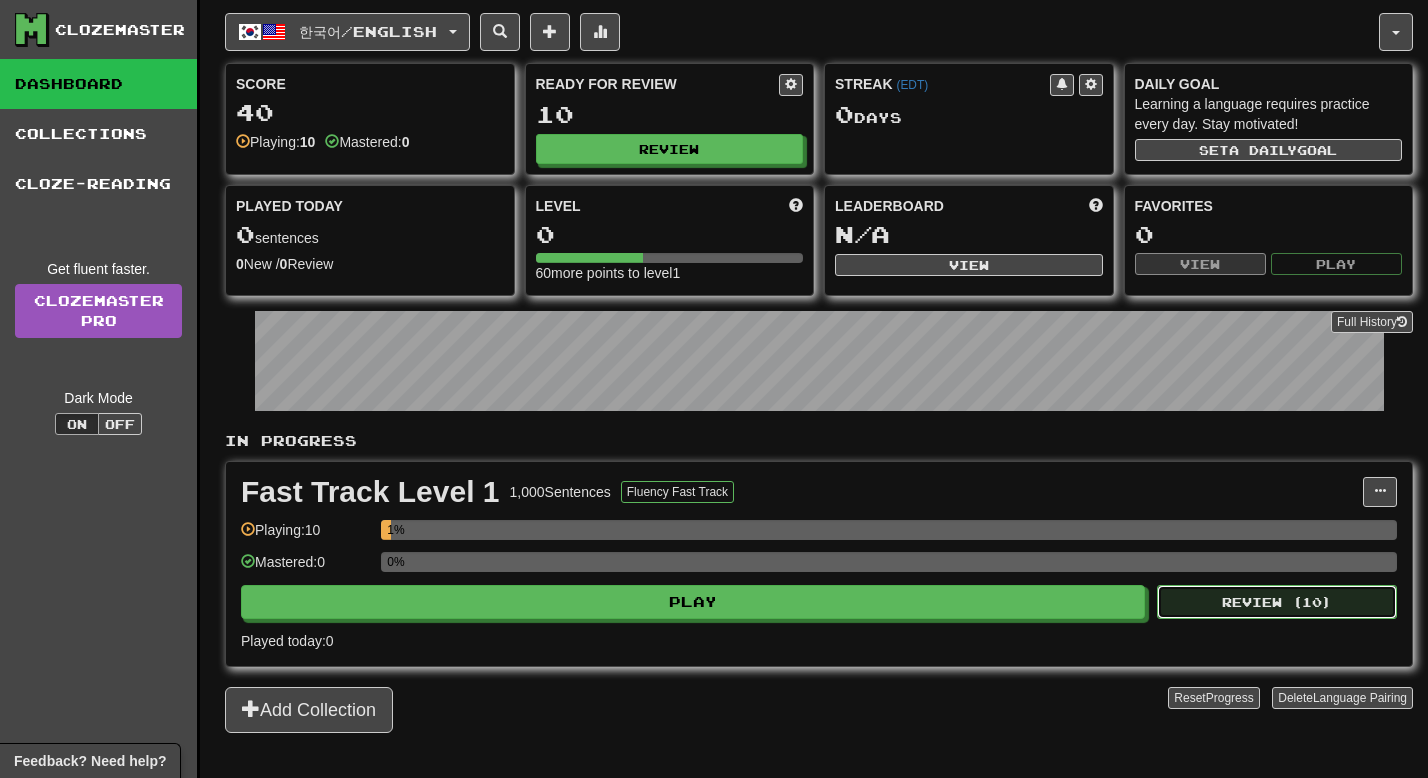 click on "Review ( 10 )" at bounding box center (1277, 602) 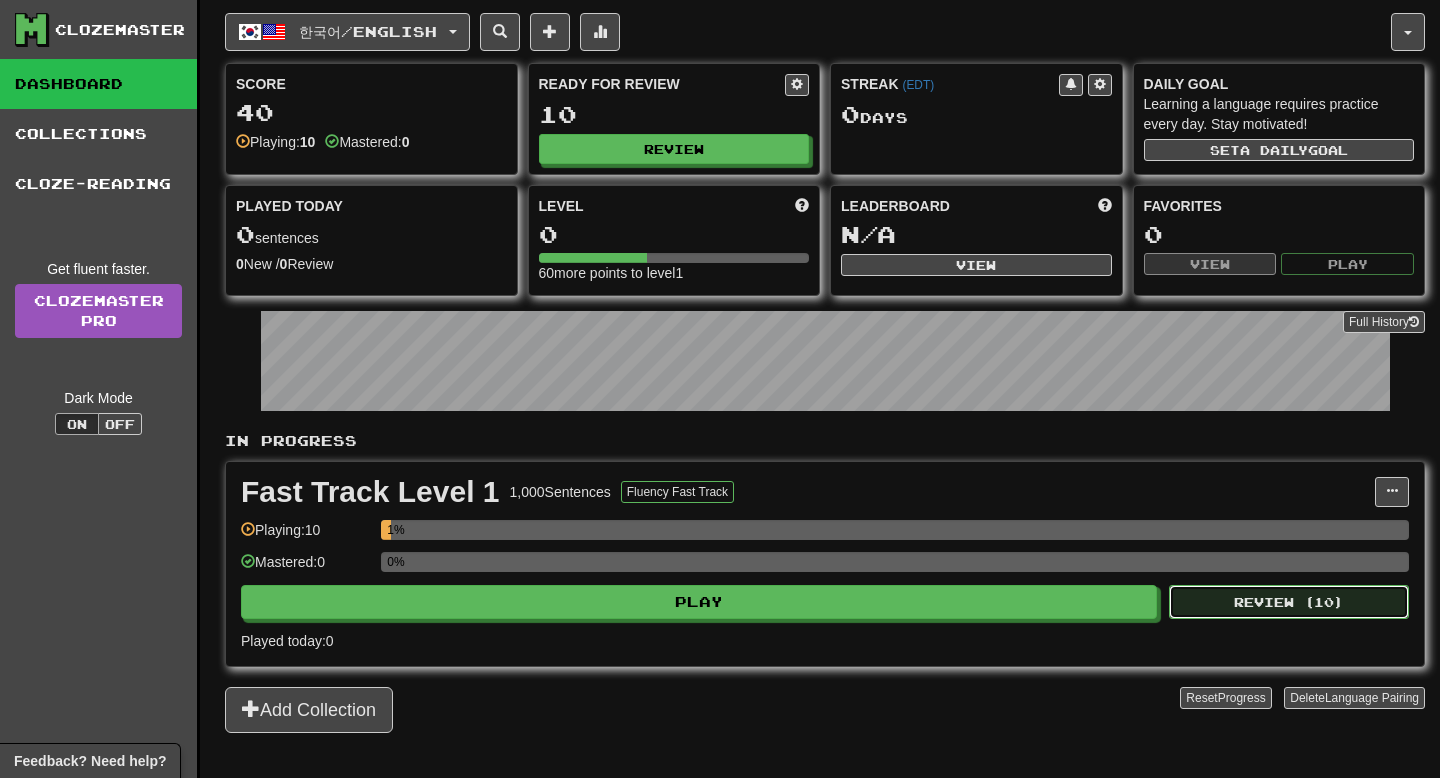 select on "**" 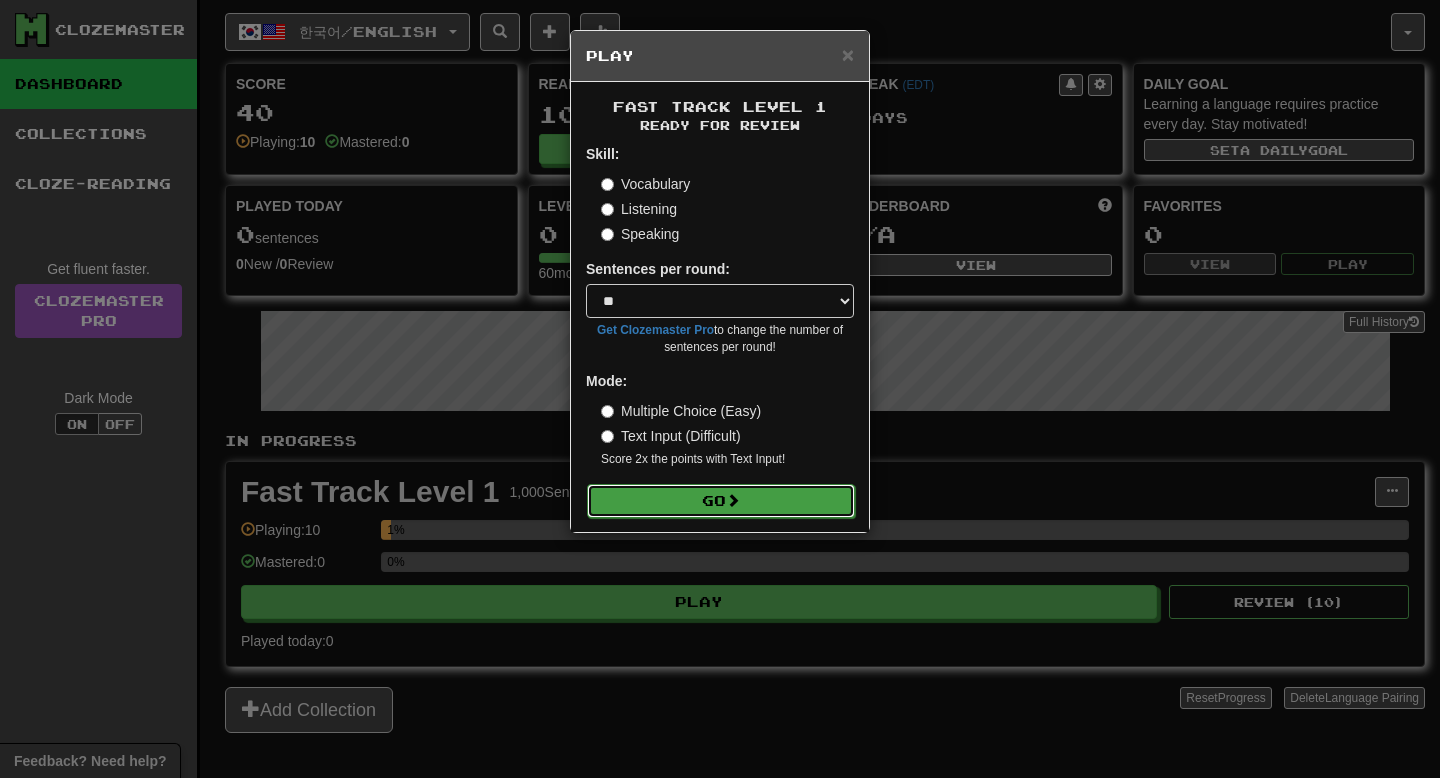 click on "Go" at bounding box center [721, 501] 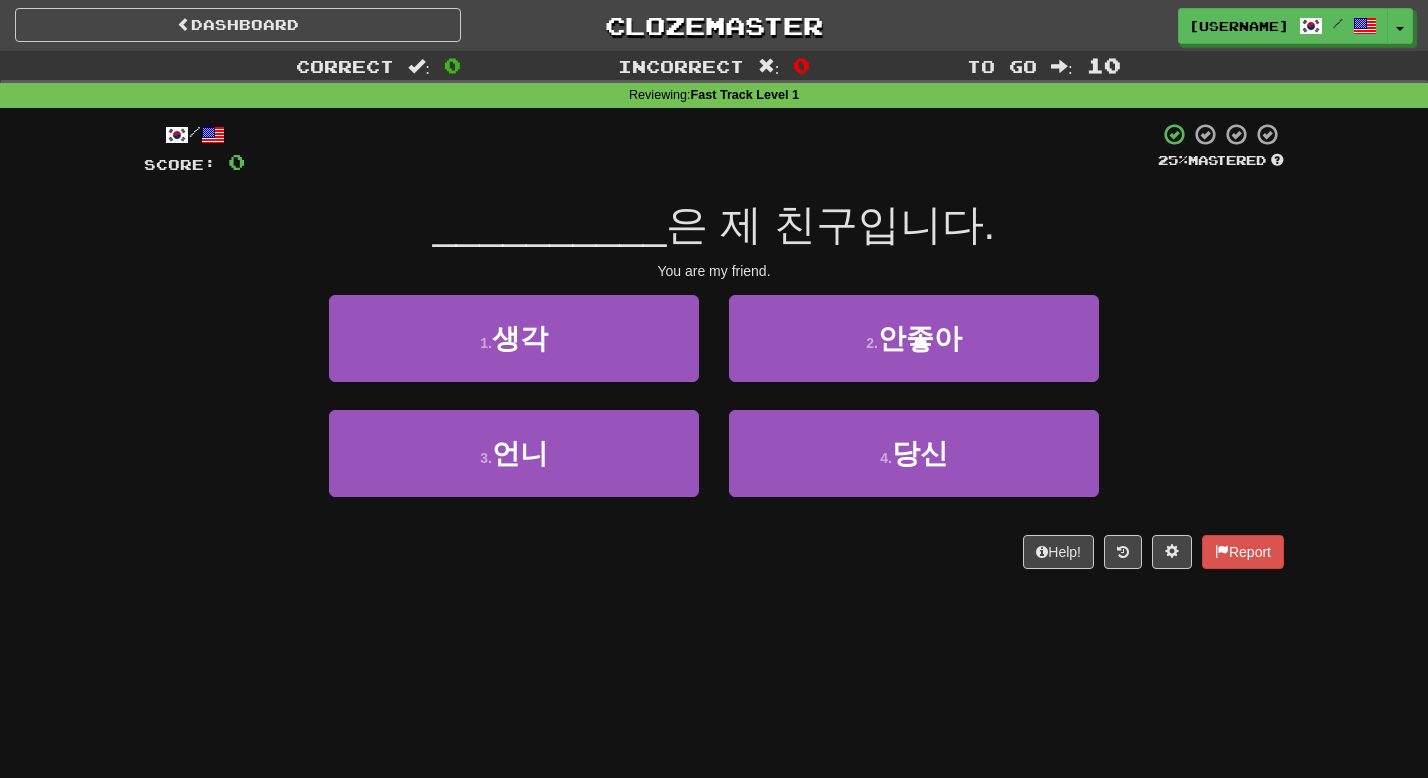 scroll, scrollTop: 0, scrollLeft: 0, axis: both 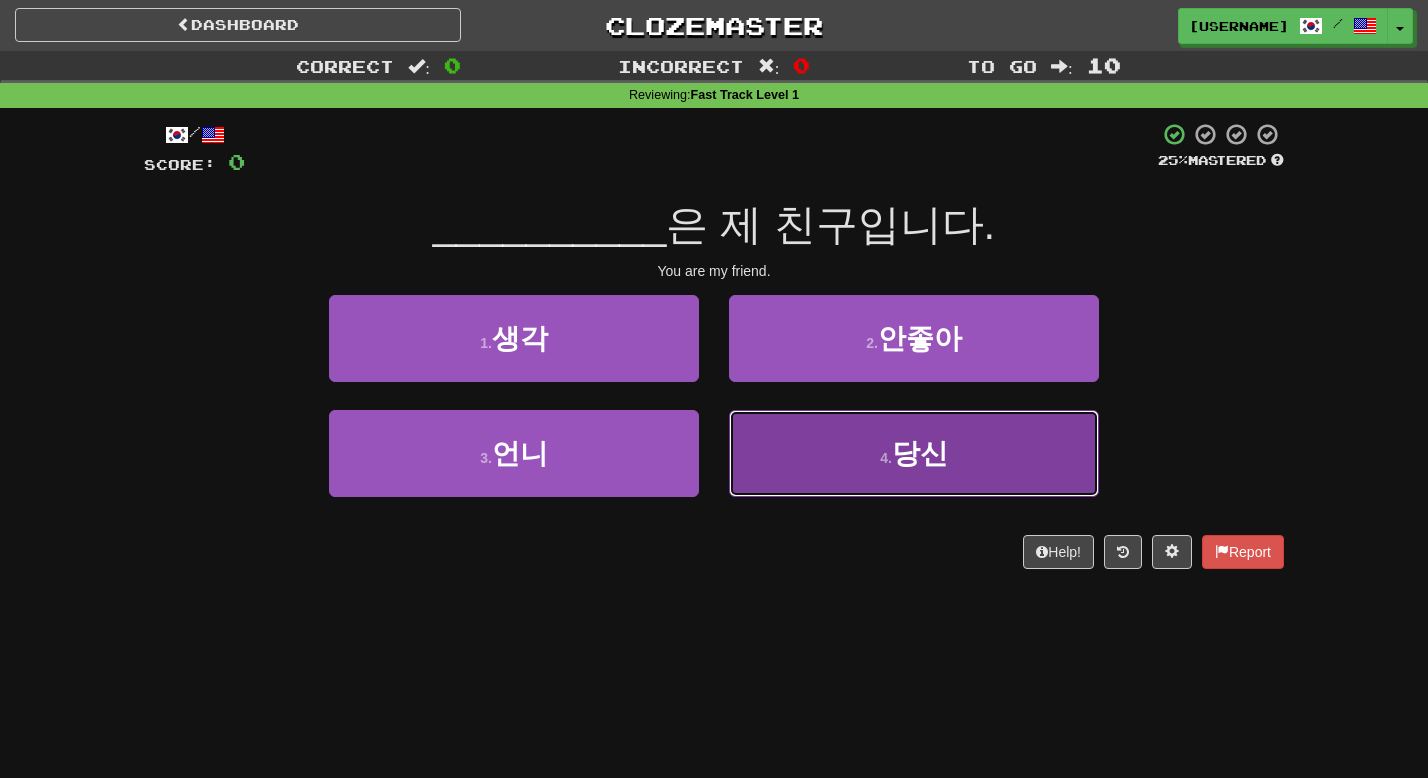click on "4 .  당신" at bounding box center [914, 453] 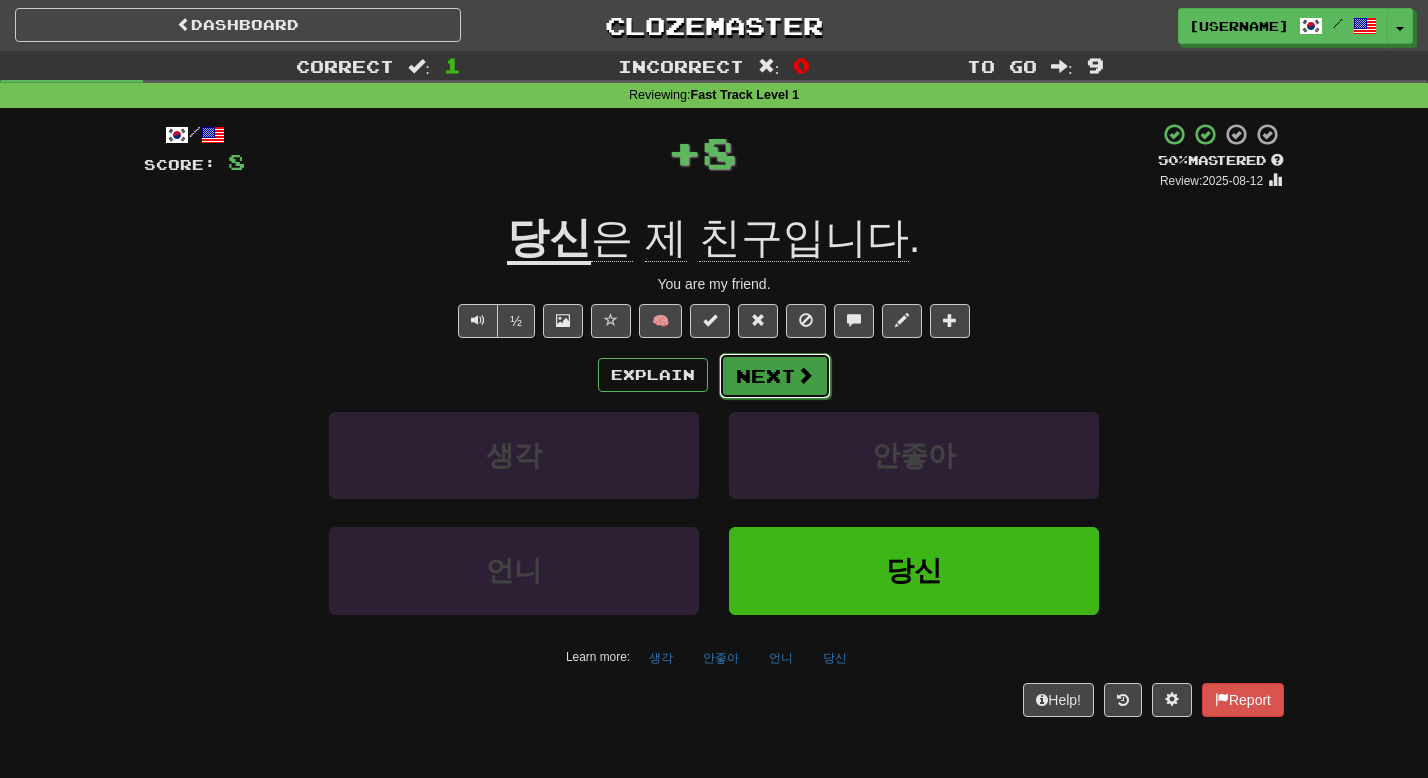click on "Next" at bounding box center (775, 376) 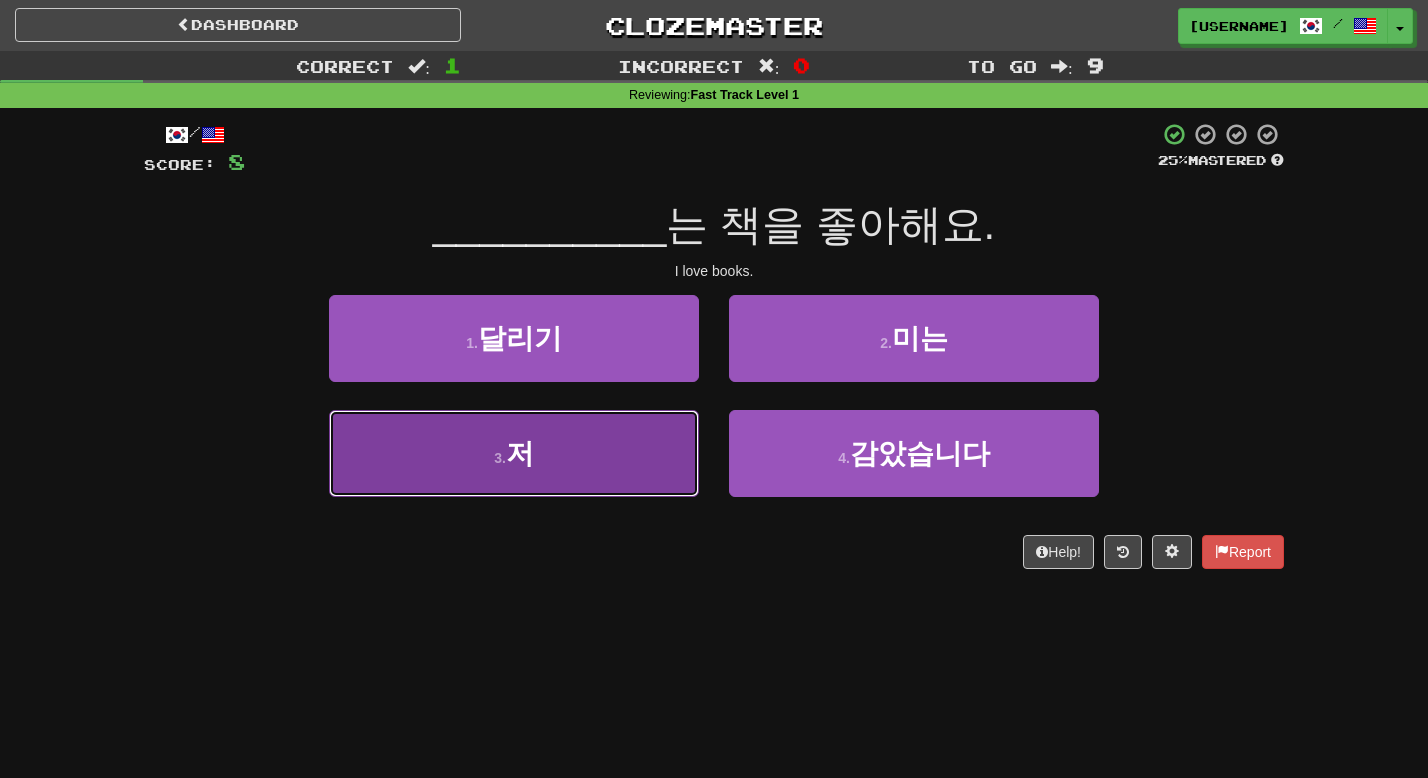 click on "3 .  저" at bounding box center (514, 453) 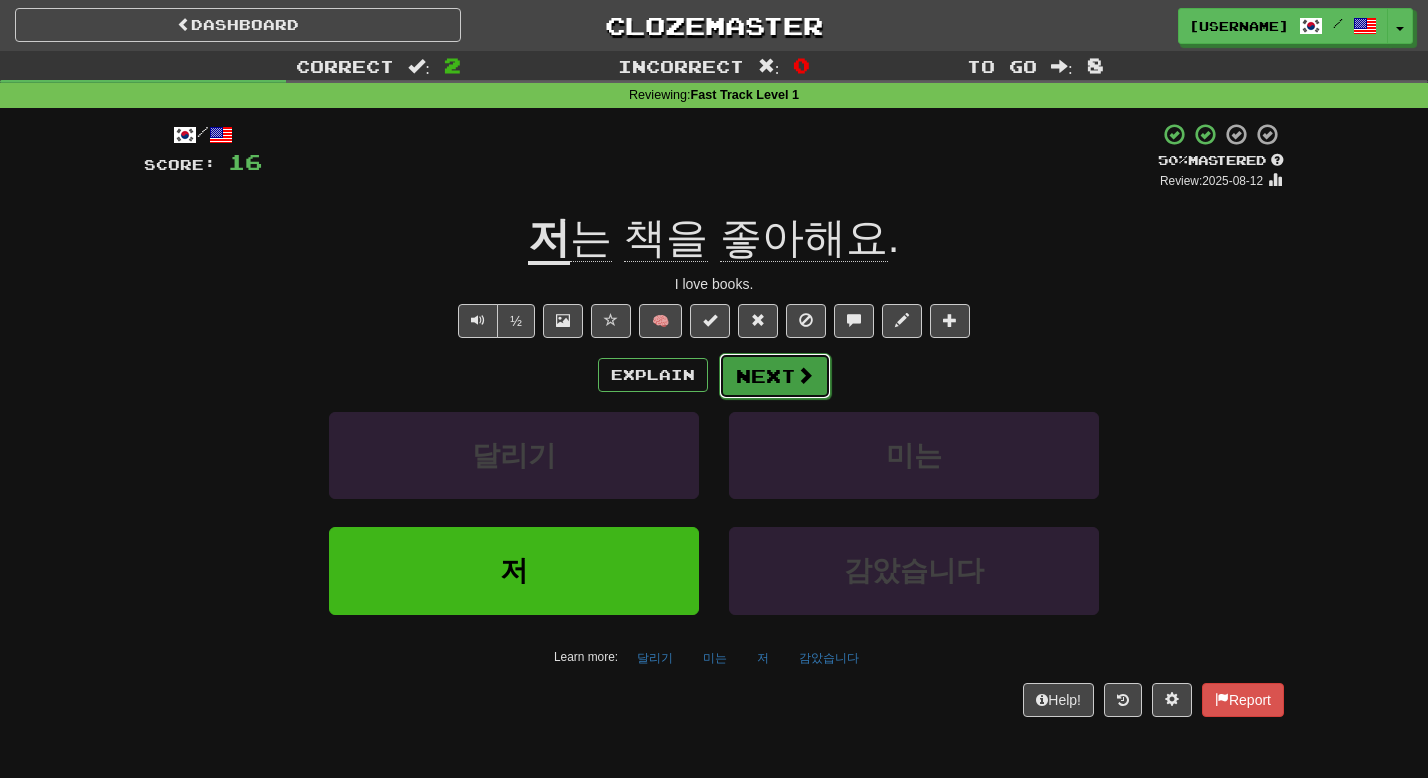 click on "Next" at bounding box center [775, 376] 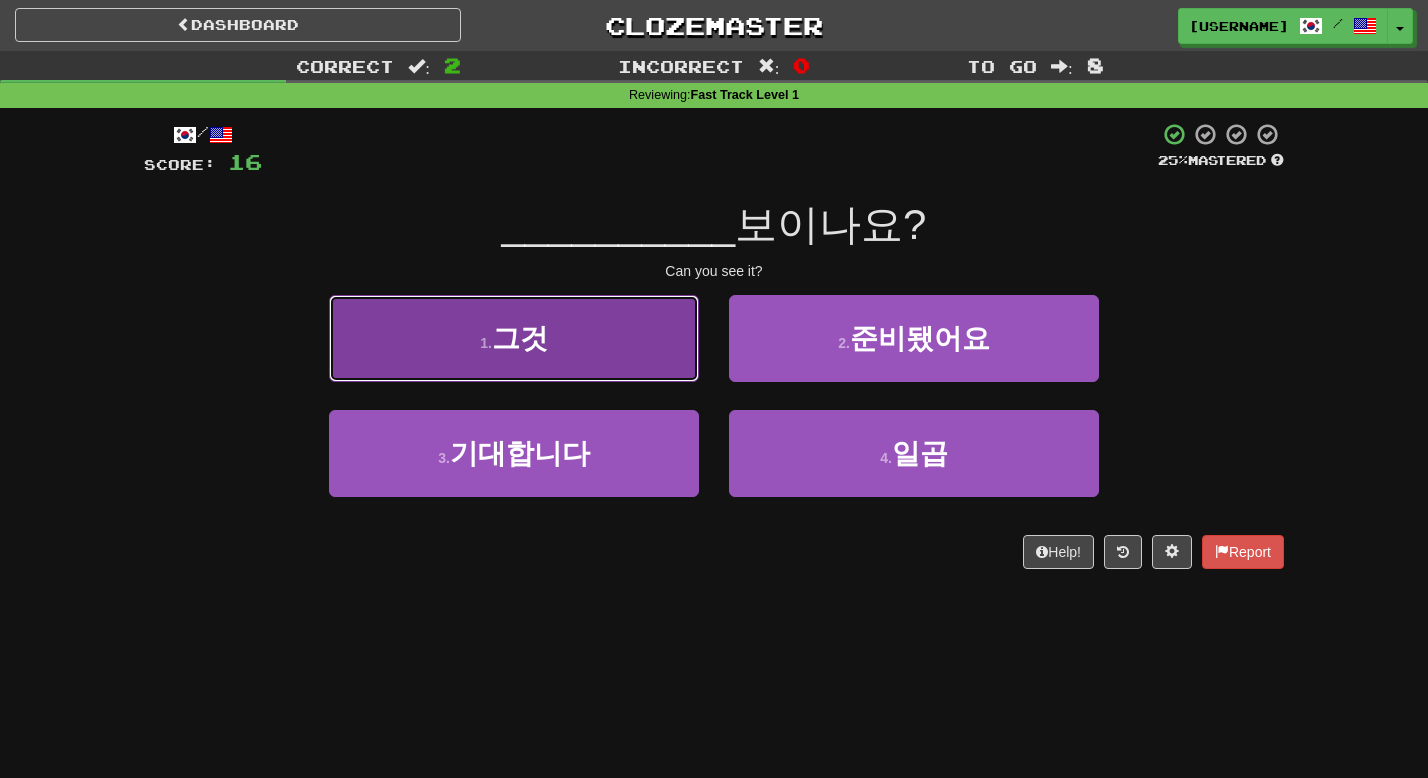 click on "1 .  그것" at bounding box center [514, 338] 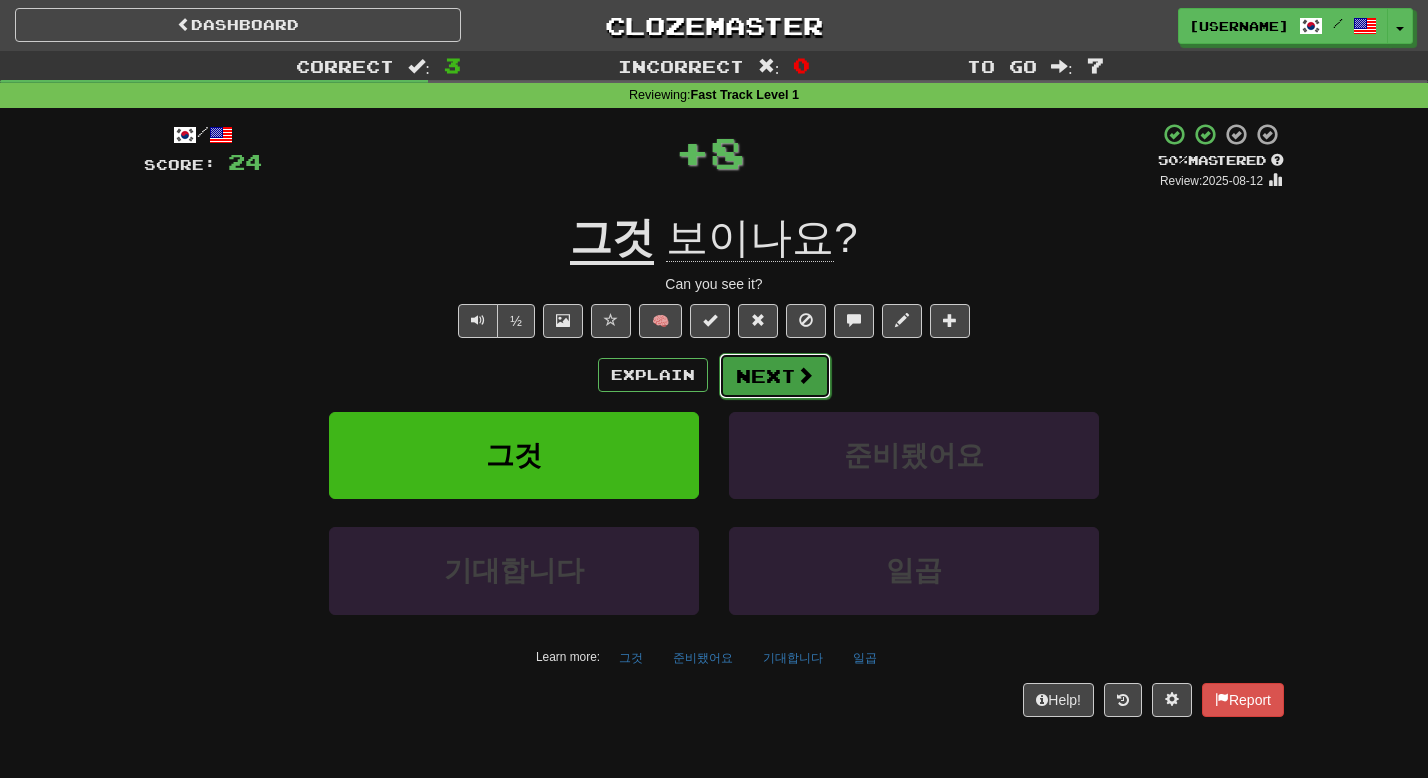 click on "Next" at bounding box center (775, 376) 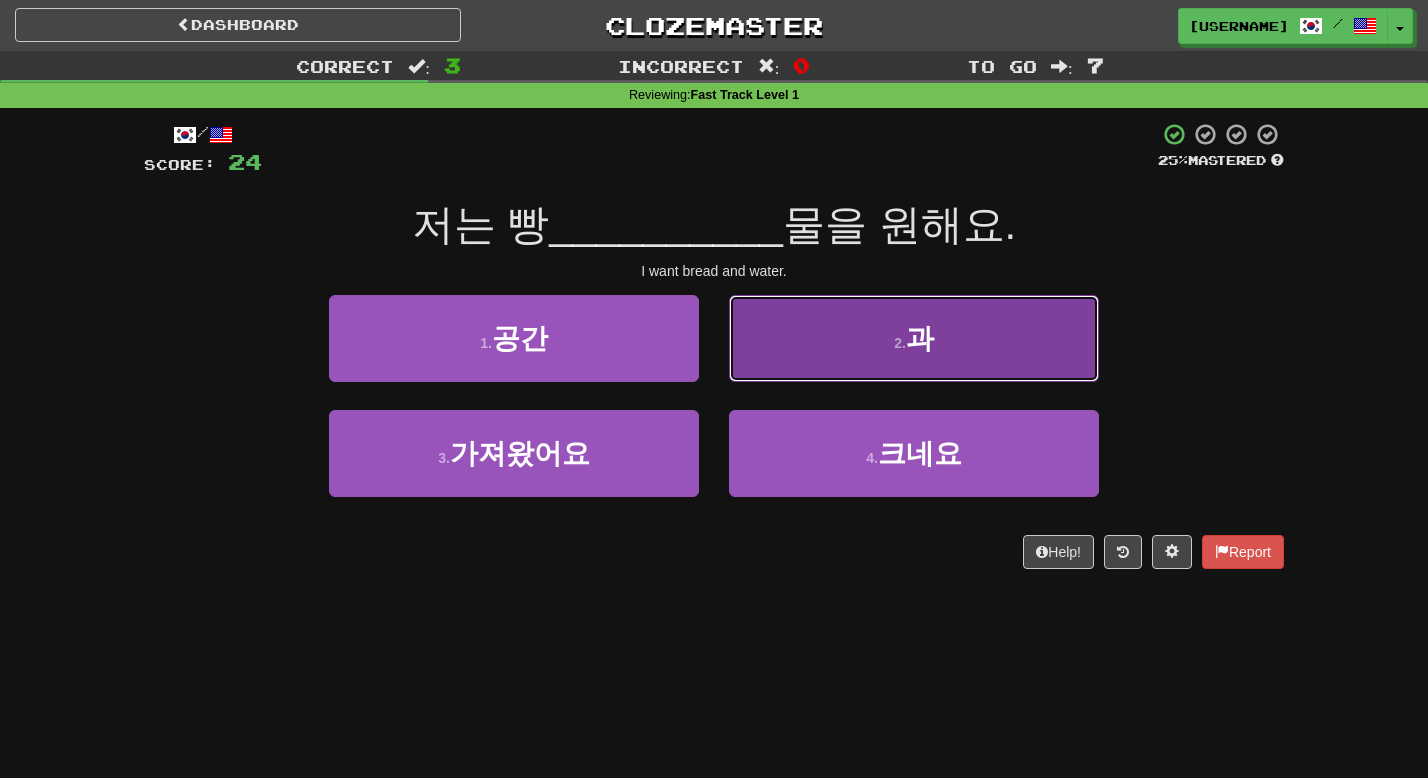 click on "2 .  과" at bounding box center (914, 338) 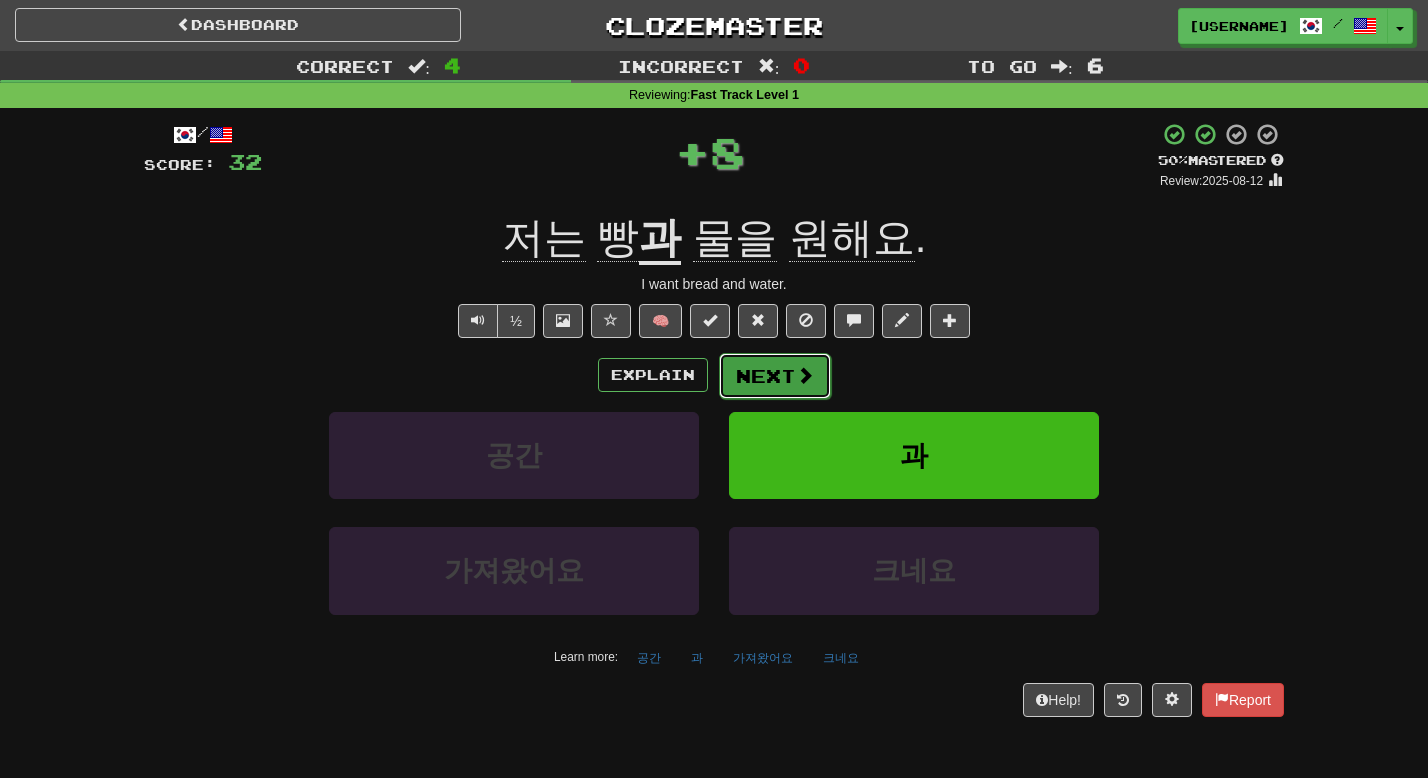 click on "Next" at bounding box center [775, 376] 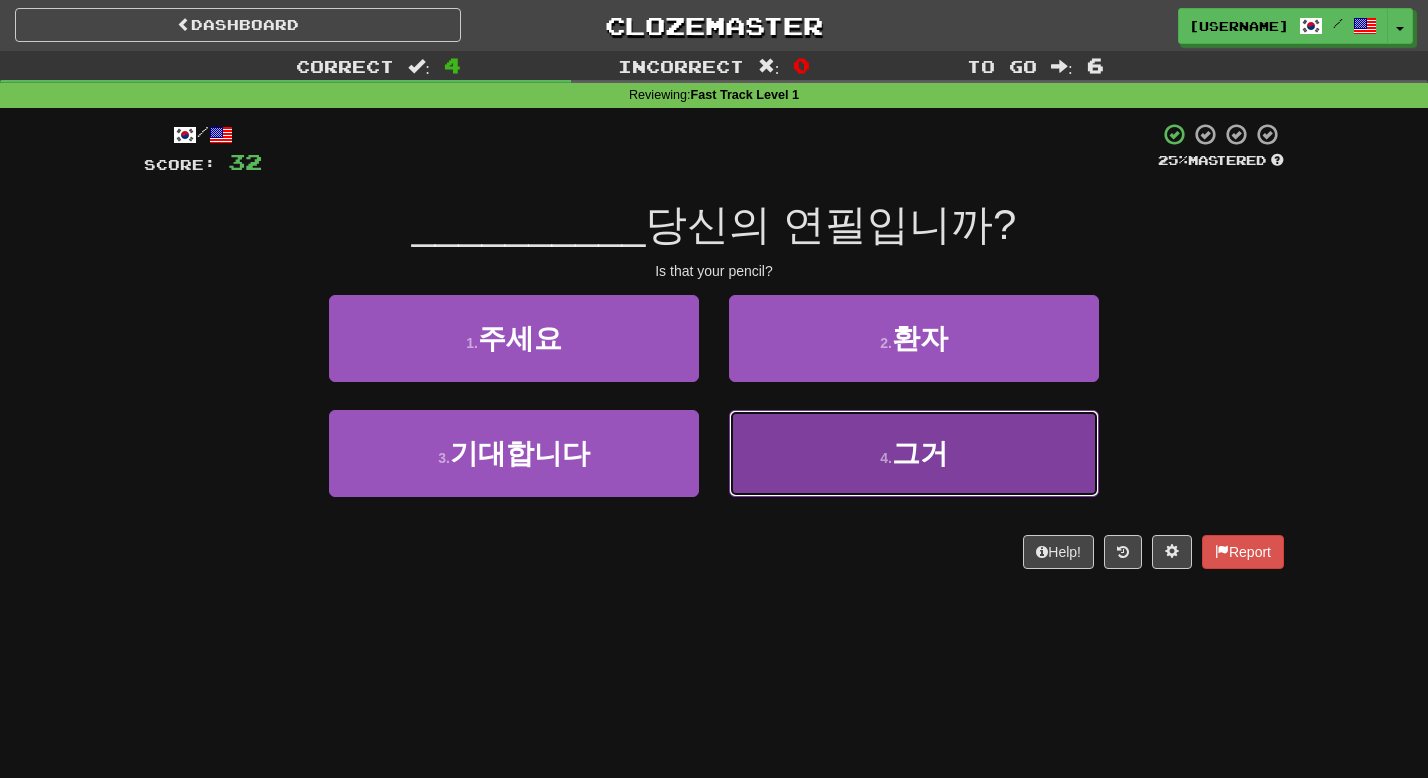 click on "4 .  그거" at bounding box center (914, 453) 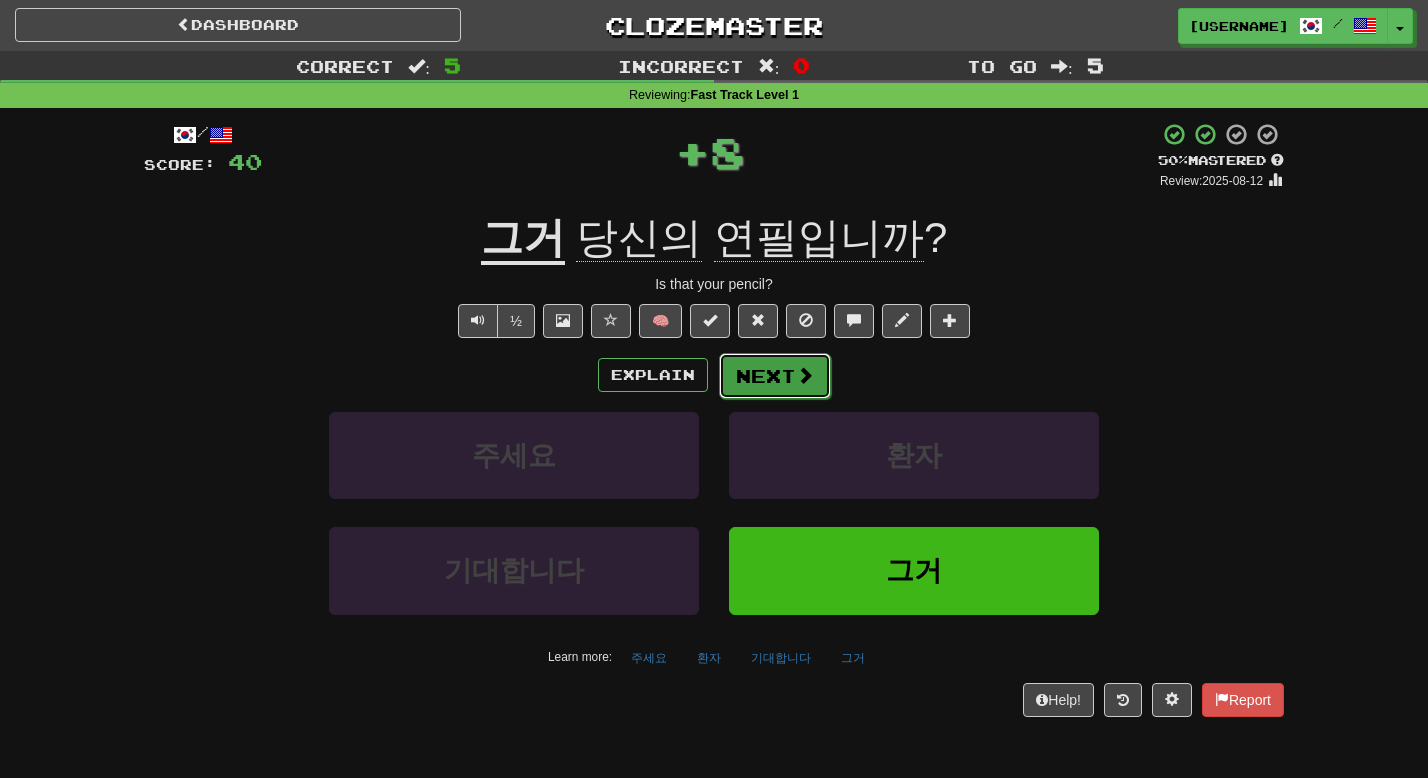 click on "Next" at bounding box center [775, 376] 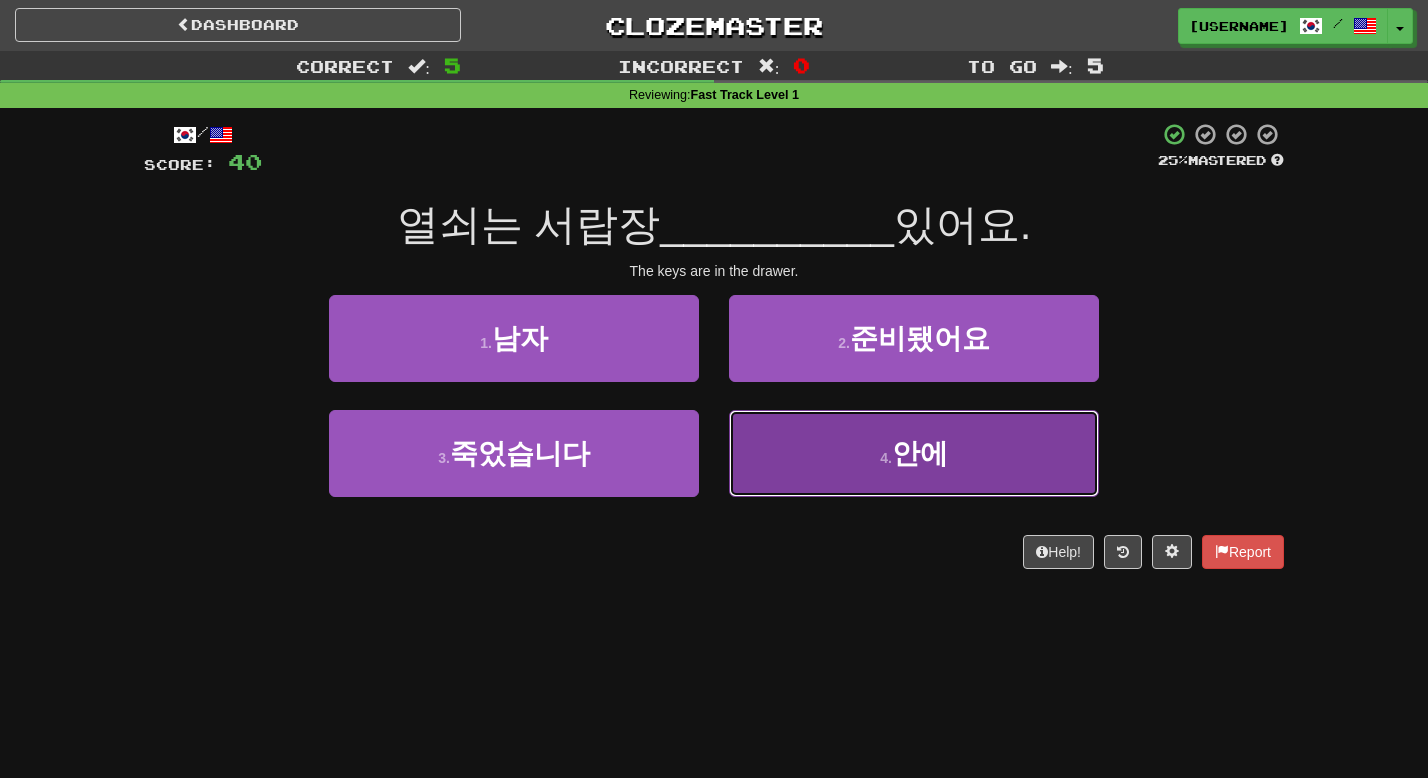 click on "4 .  안에" at bounding box center [914, 453] 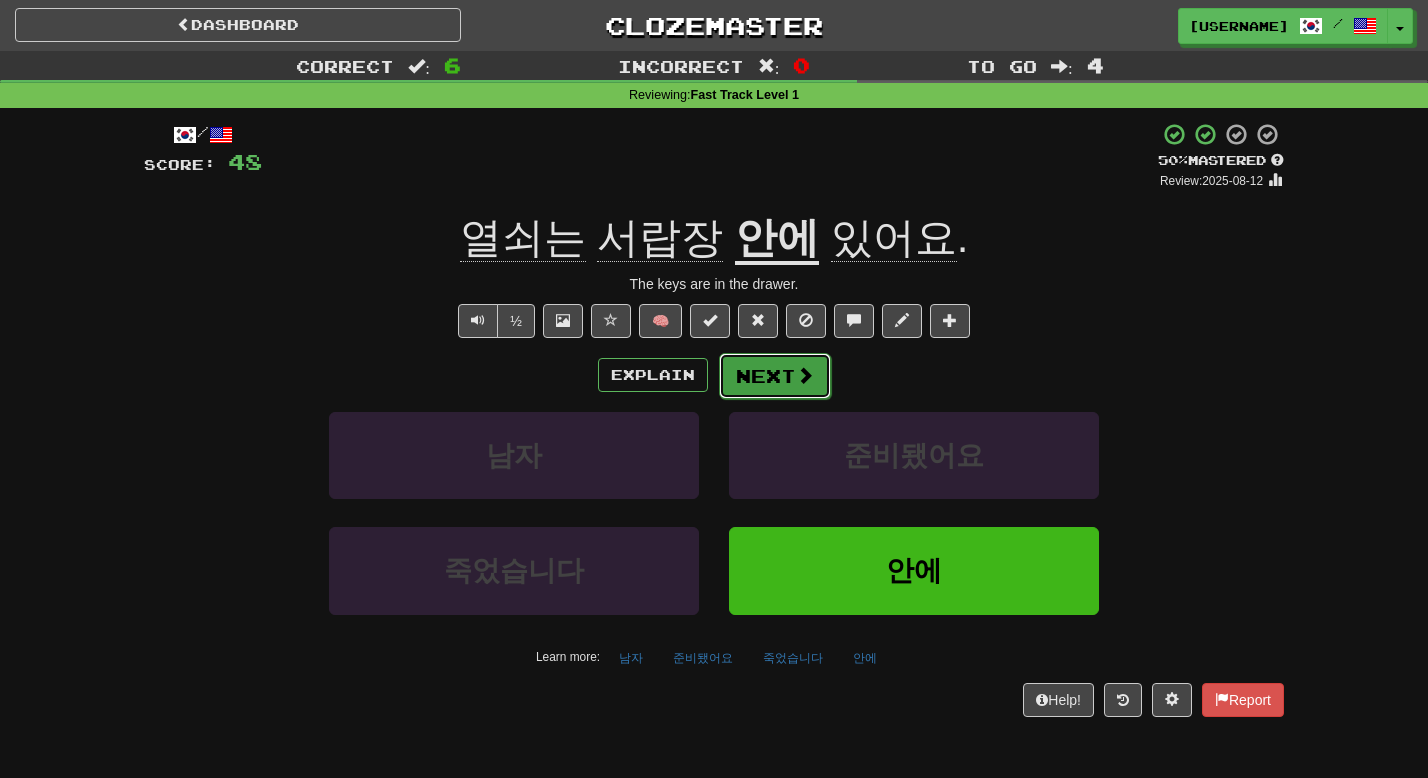 click on "Next" at bounding box center [775, 376] 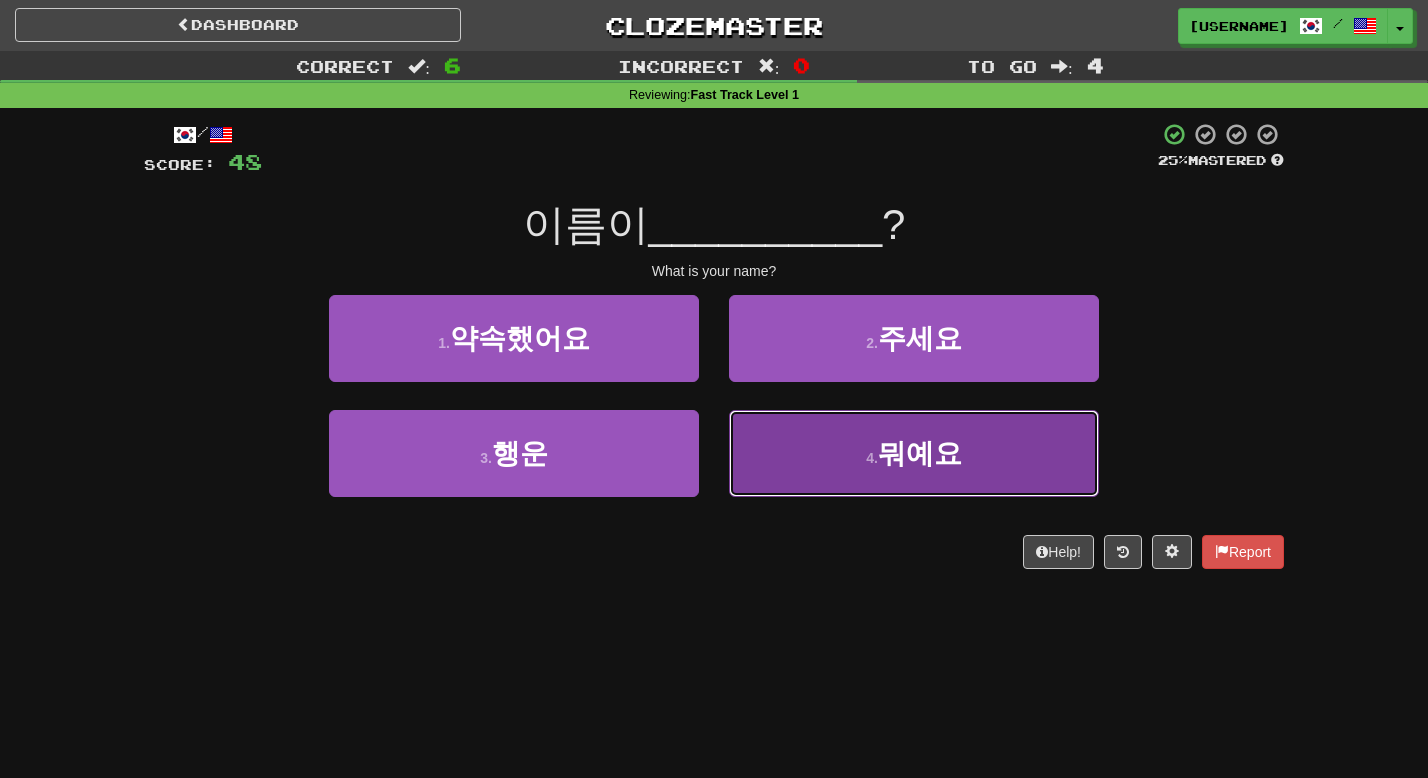 click on "4 .  뭐예요" at bounding box center [914, 453] 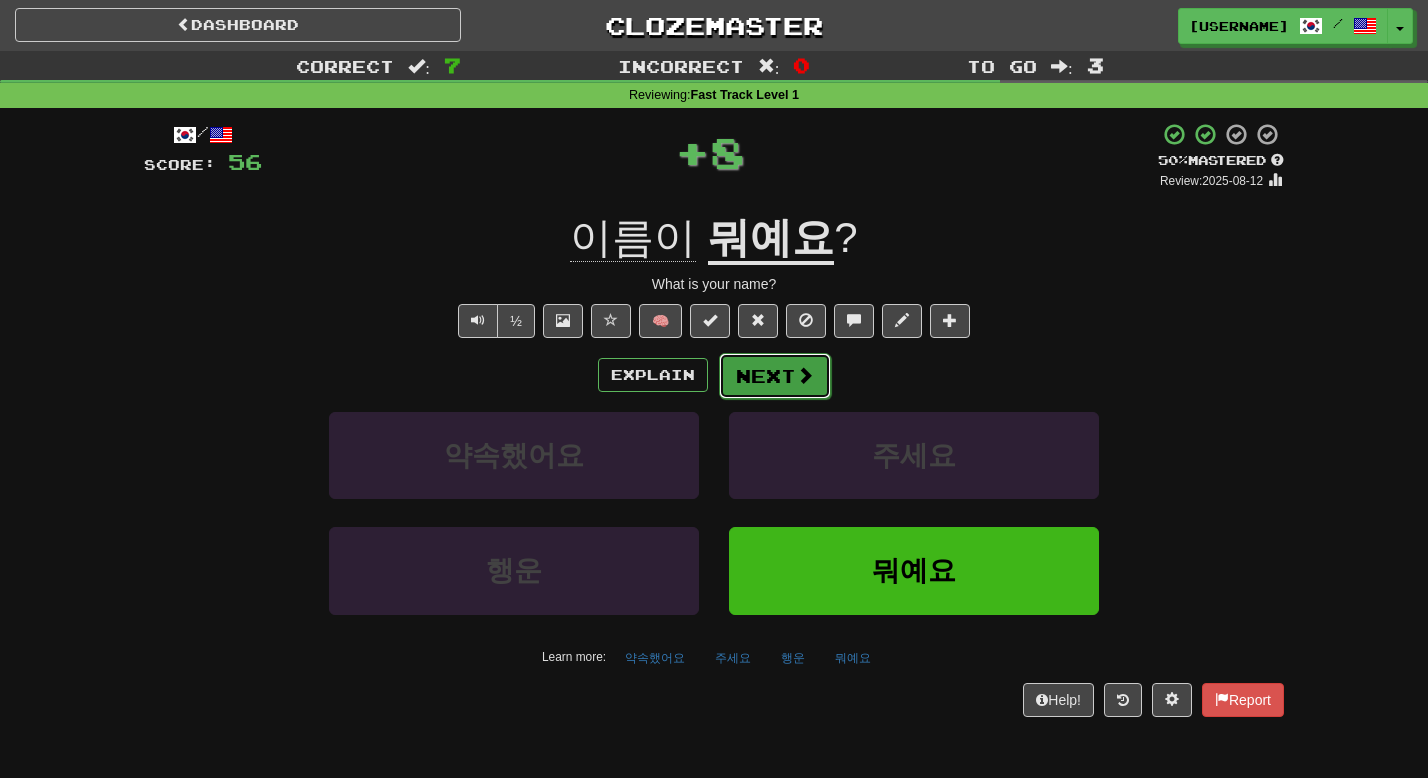 click on "Next" at bounding box center [775, 376] 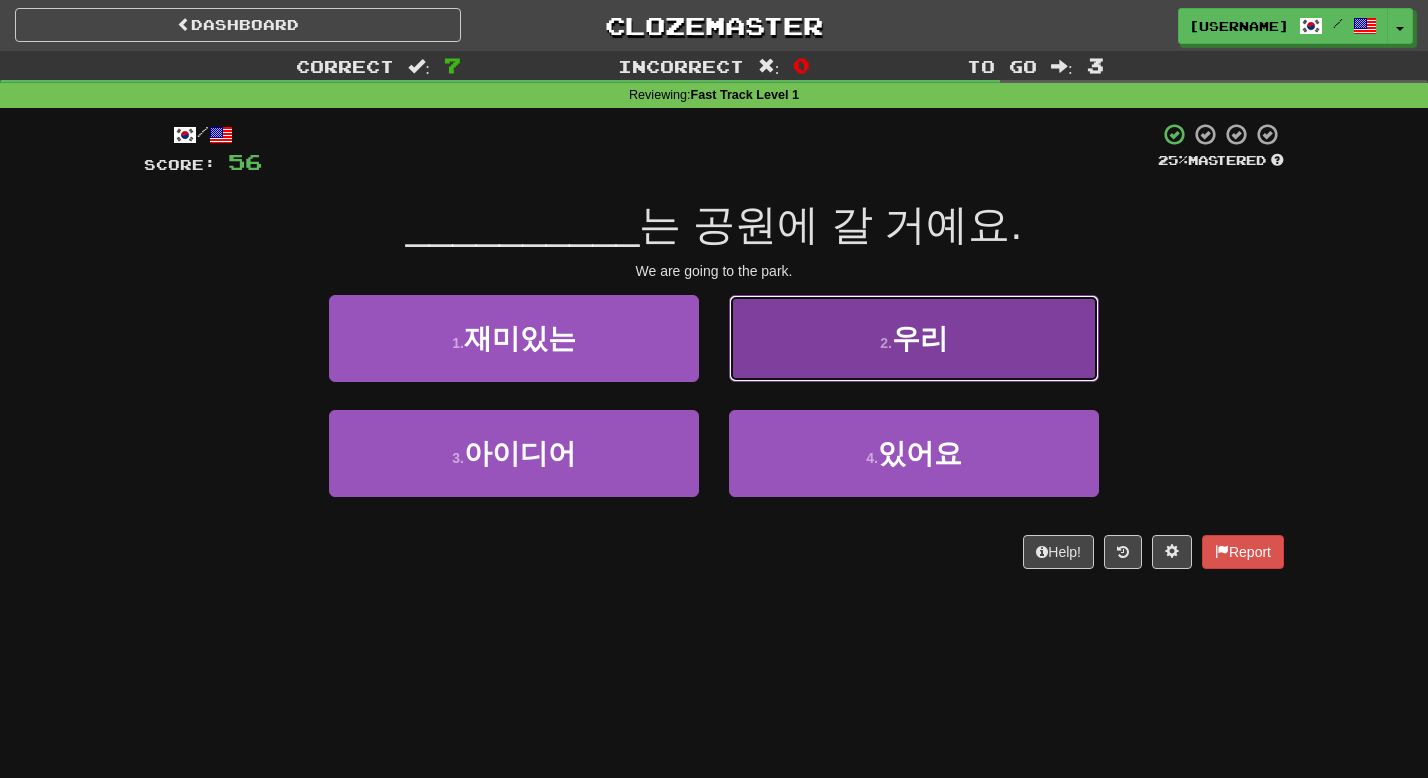 click on "2 .  우리" at bounding box center (914, 338) 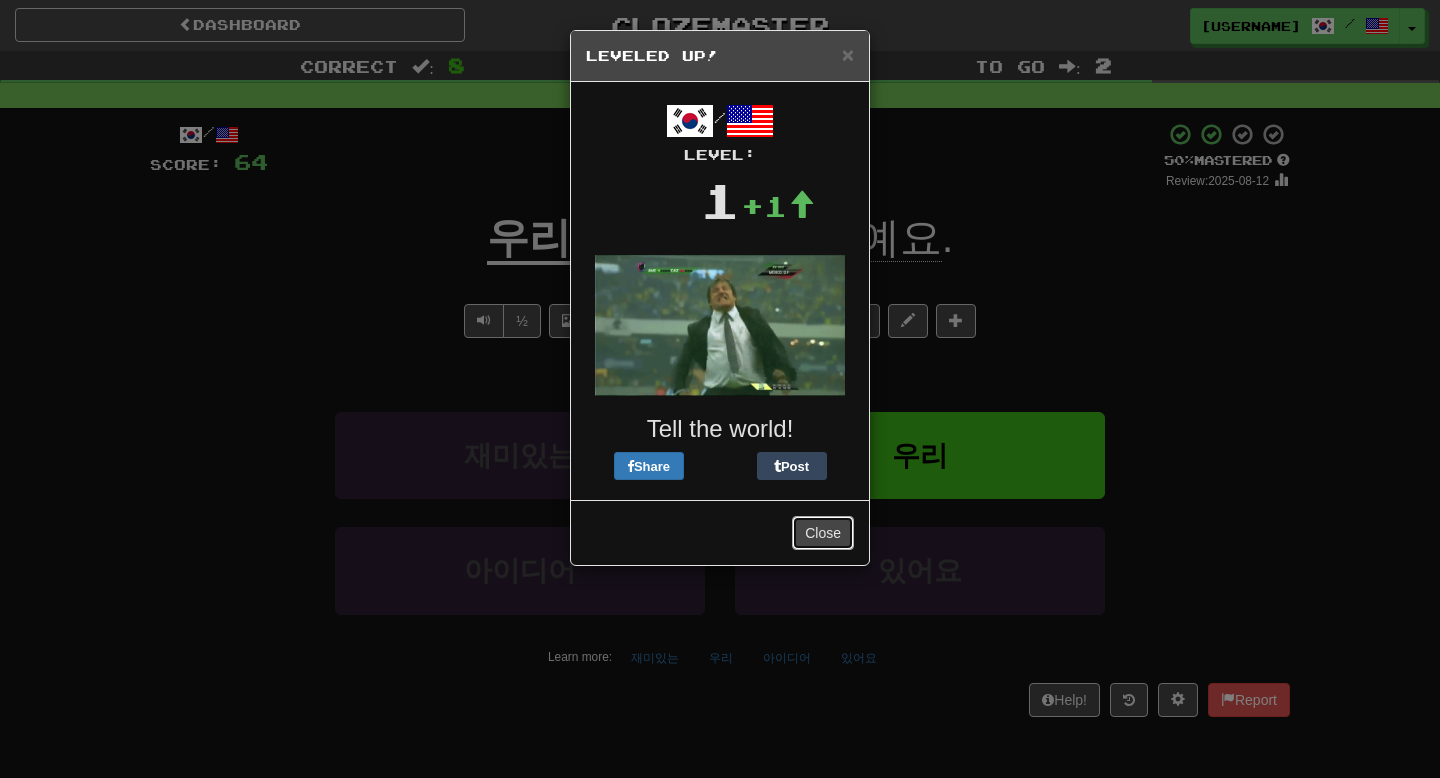 click on "Close" at bounding box center (823, 533) 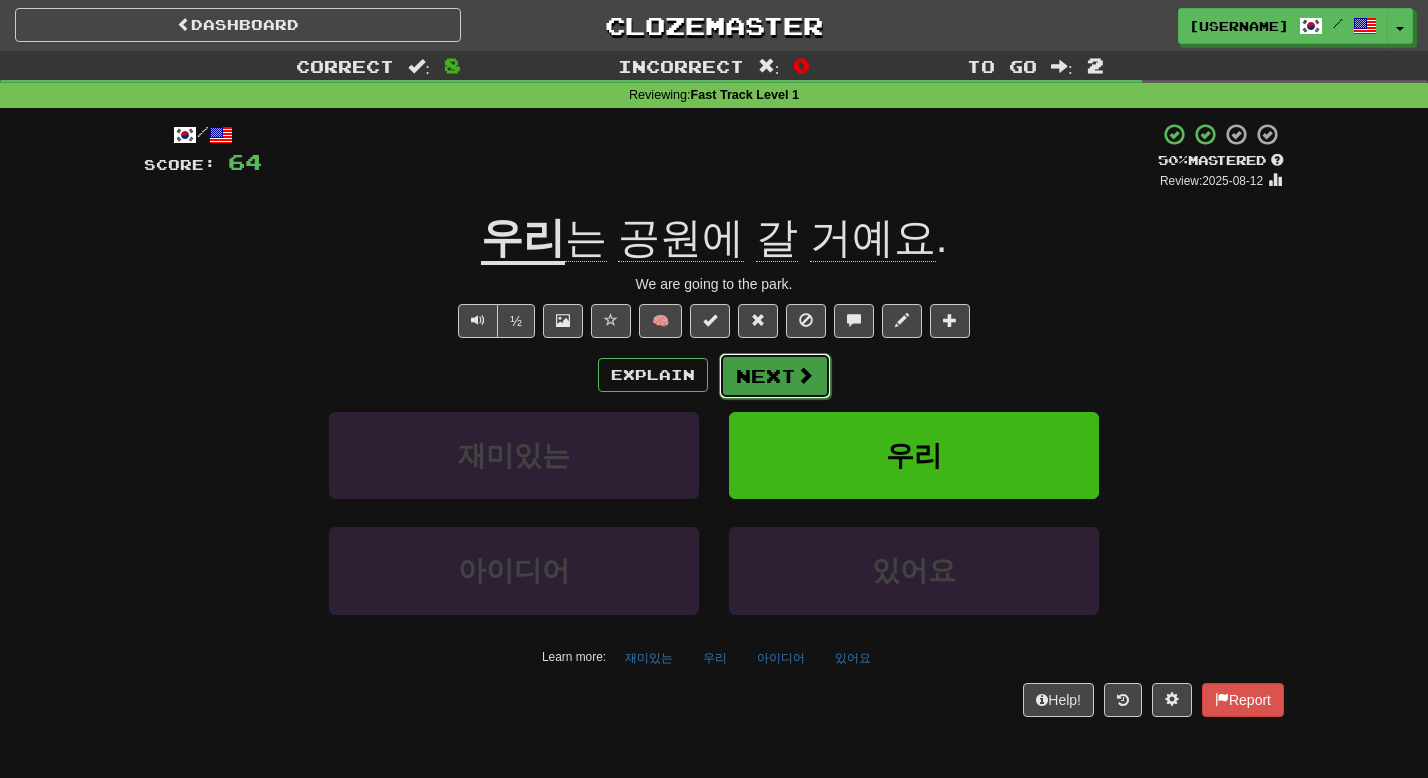 click on "Next" at bounding box center [775, 376] 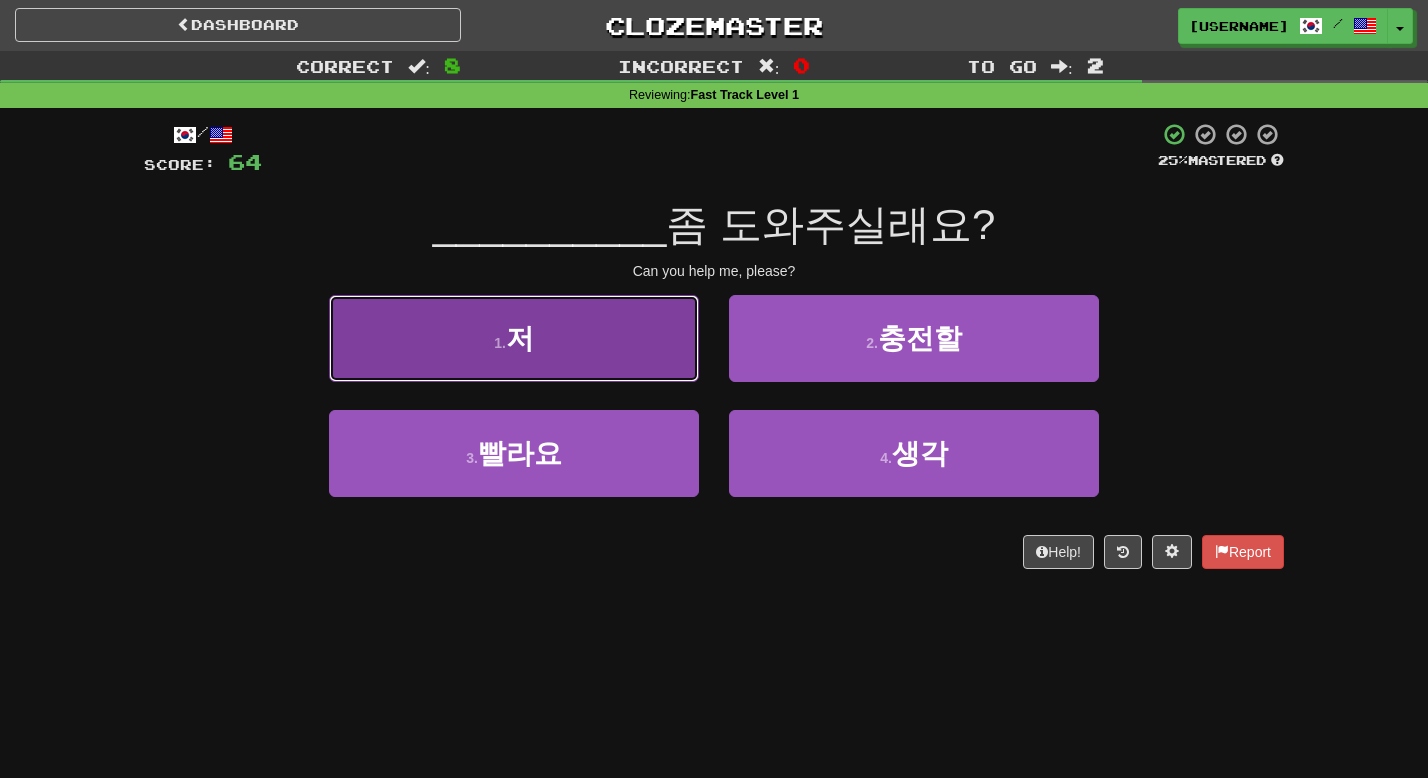 click on "1 .  저" at bounding box center [514, 338] 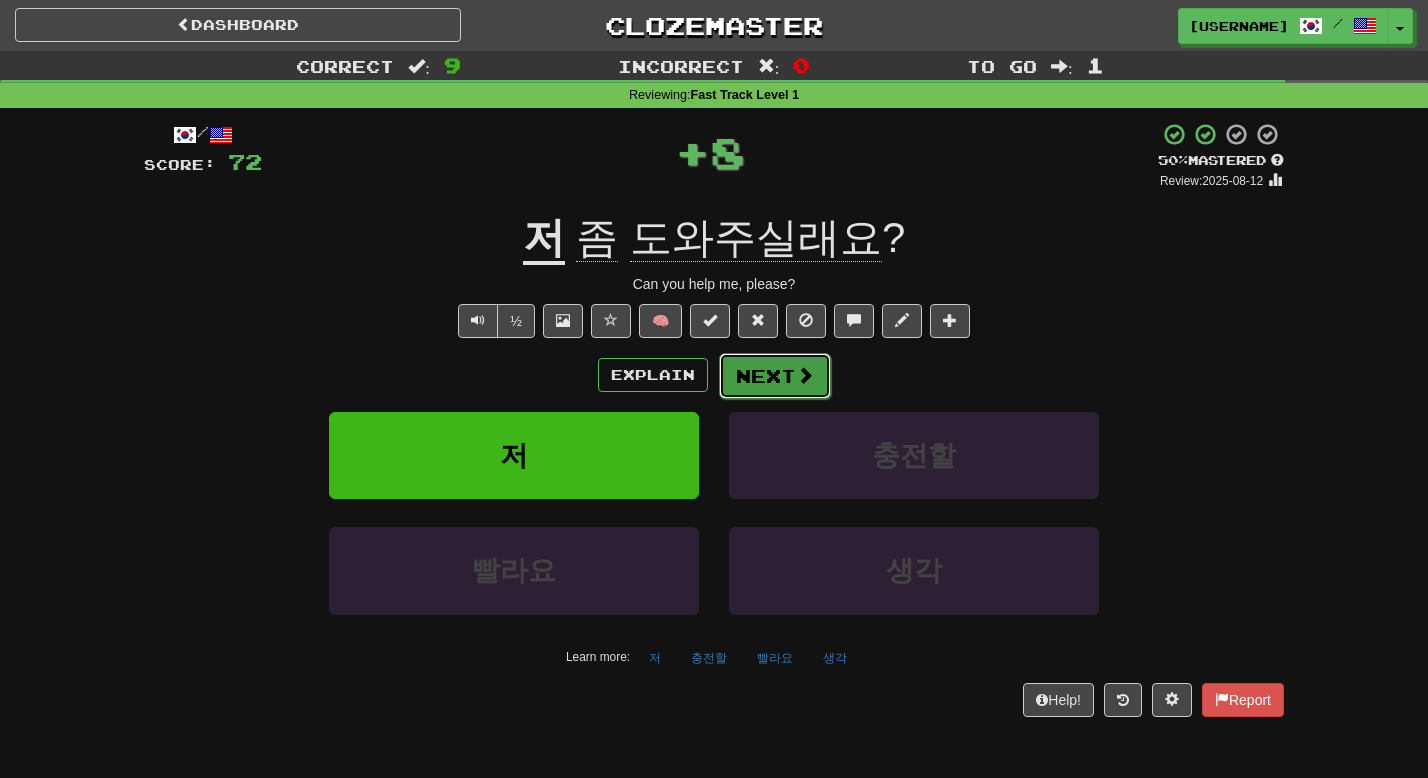 click on "Next" at bounding box center [775, 376] 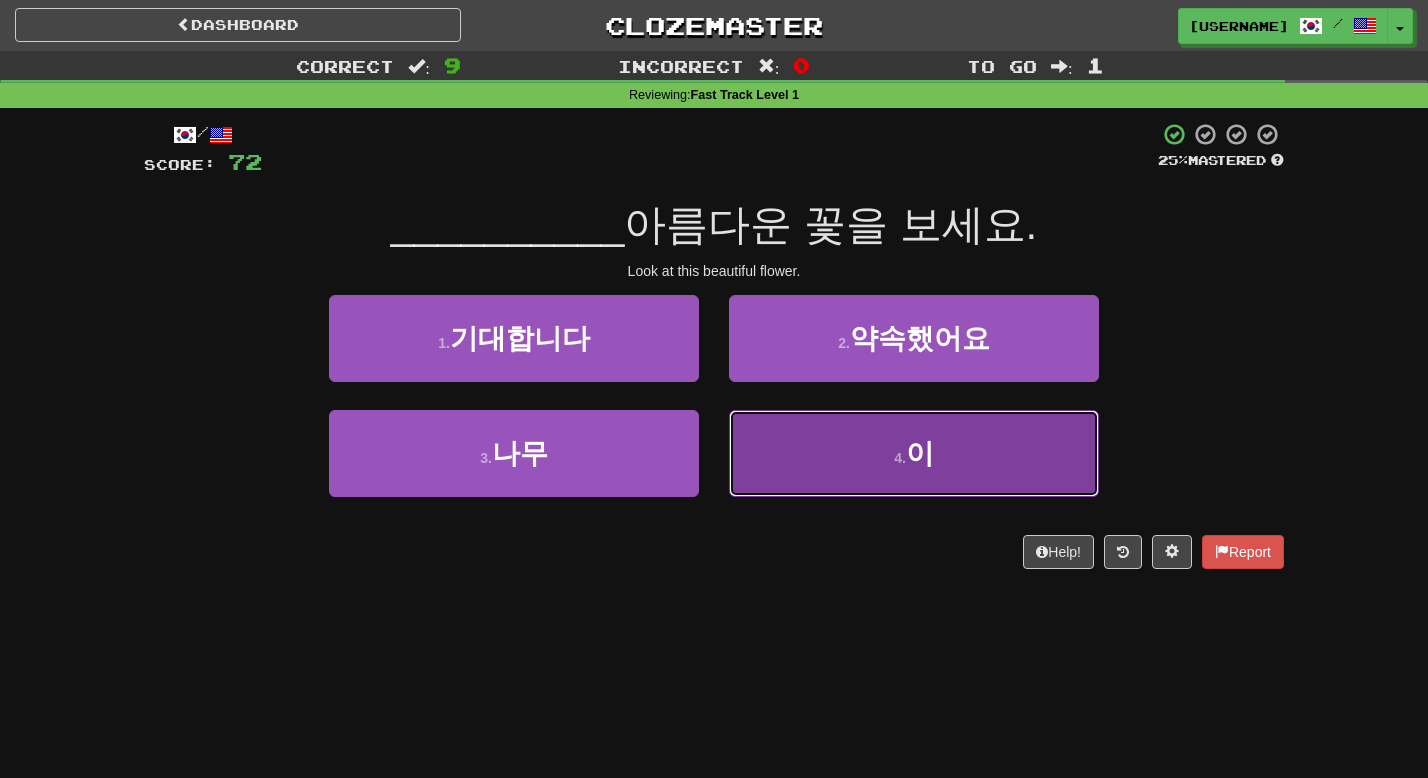 click on "4 .  이" at bounding box center [914, 453] 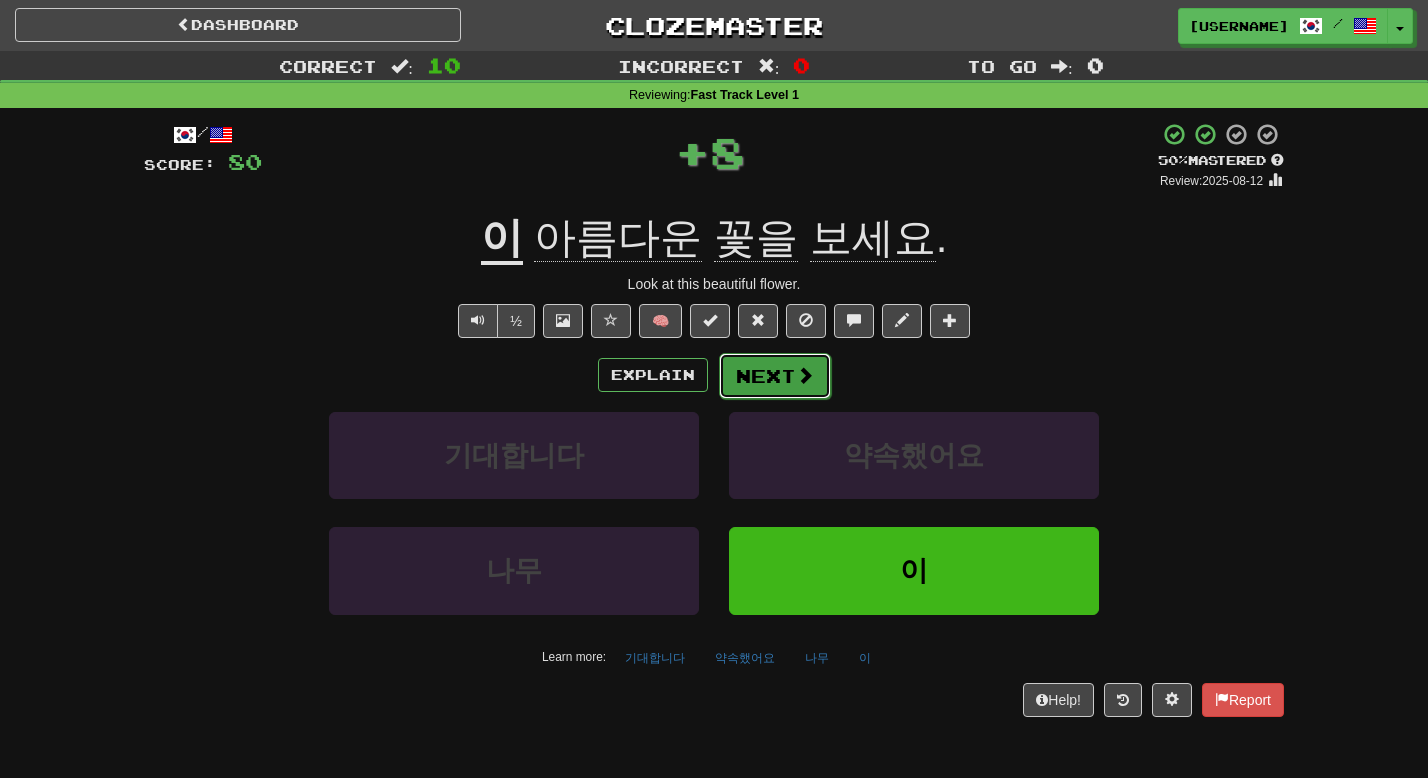 click at bounding box center [805, 375] 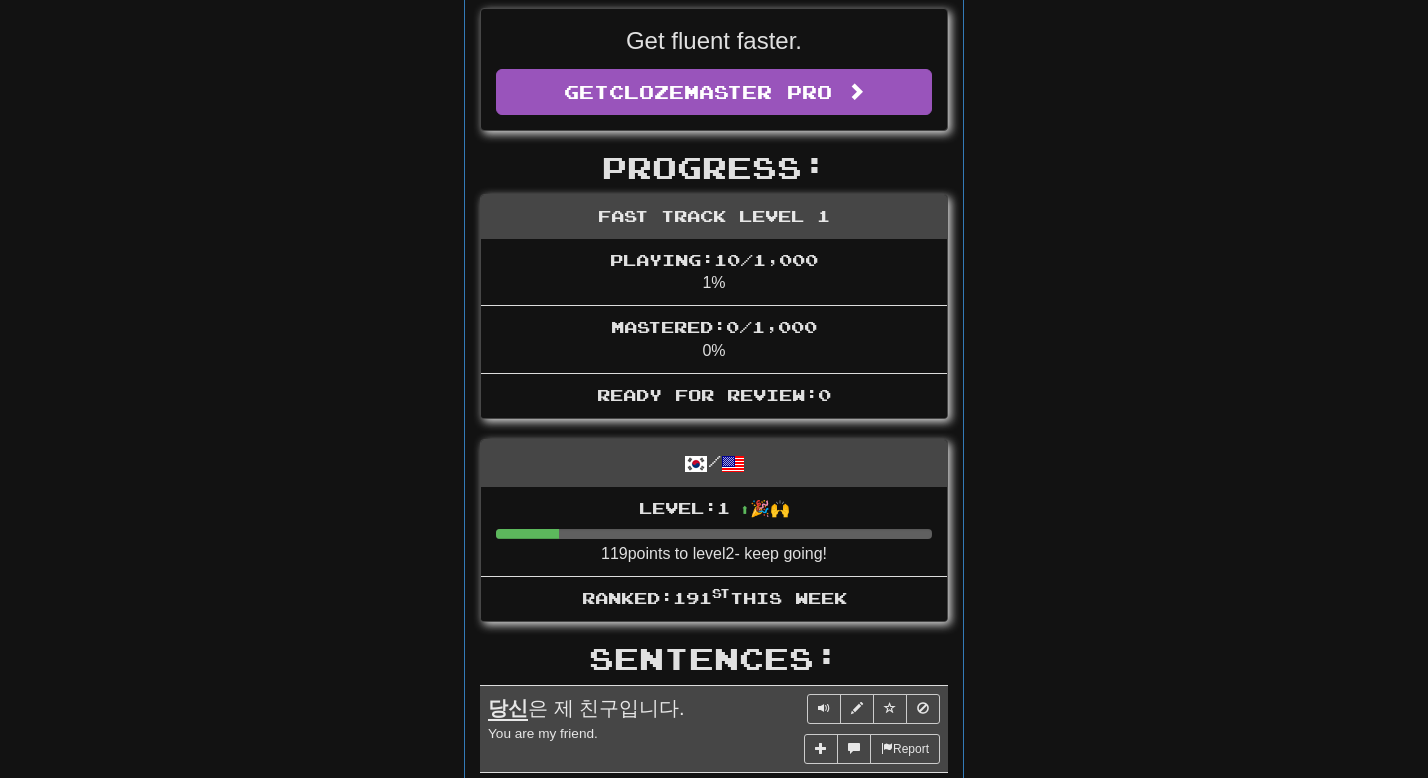 scroll, scrollTop: 0, scrollLeft: 0, axis: both 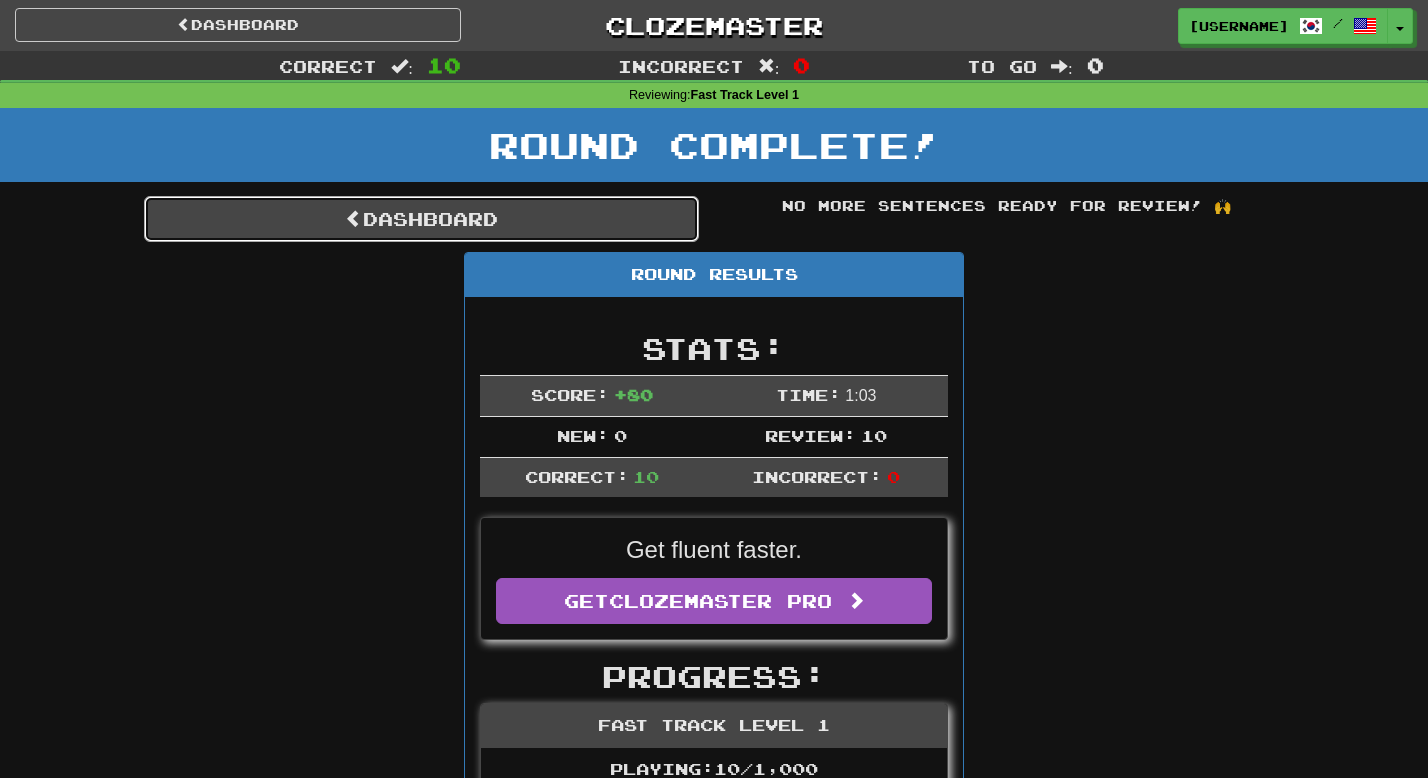 click on "Dashboard" at bounding box center (421, 219) 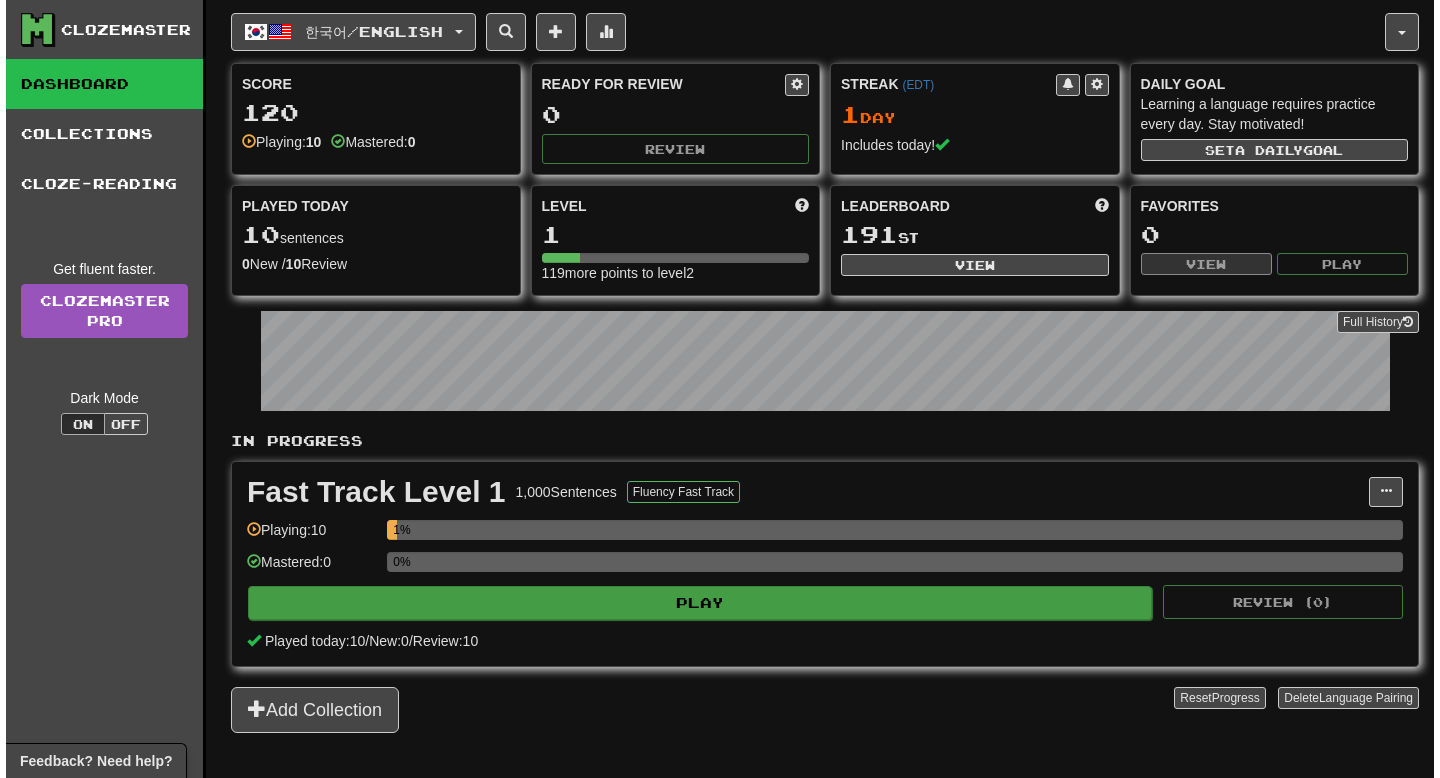scroll, scrollTop: 0, scrollLeft: 0, axis: both 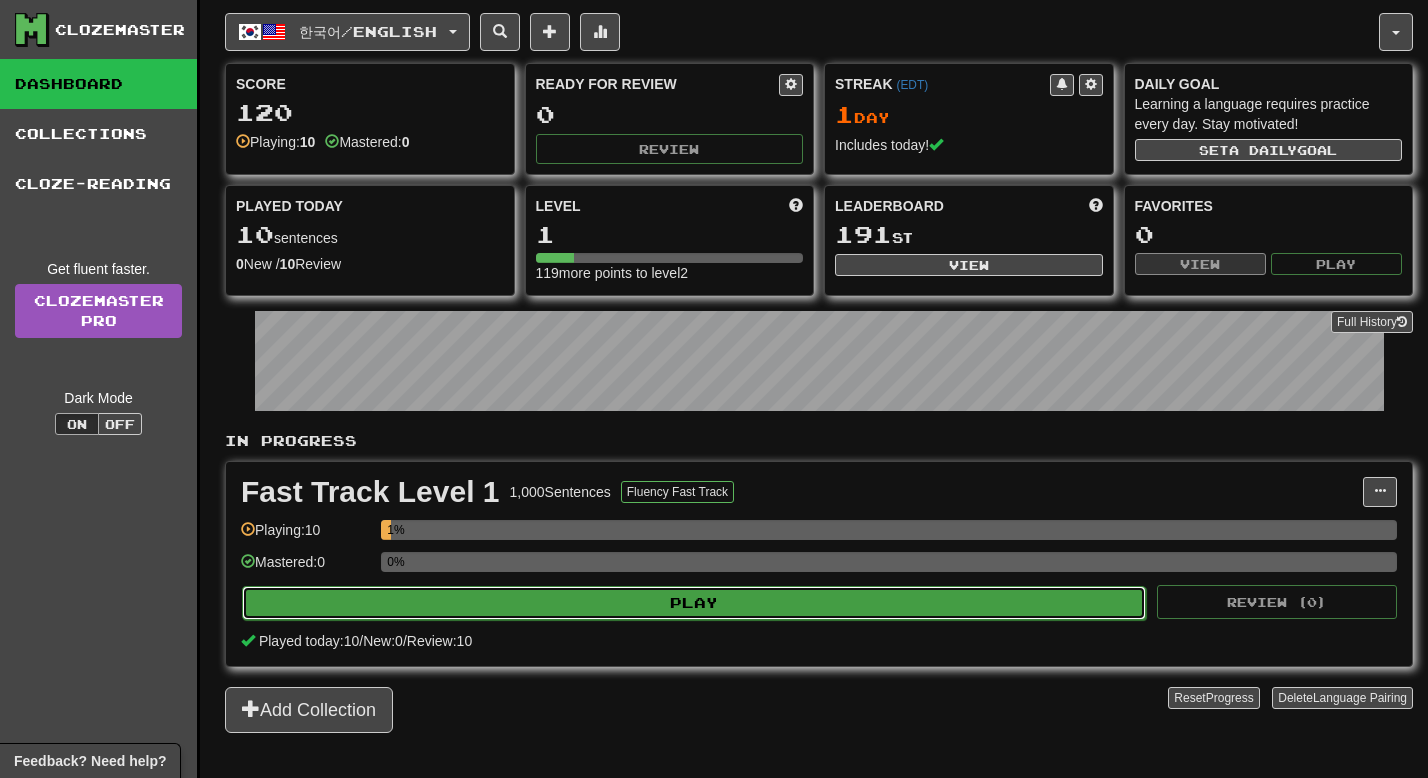click on "Play" at bounding box center (694, 603) 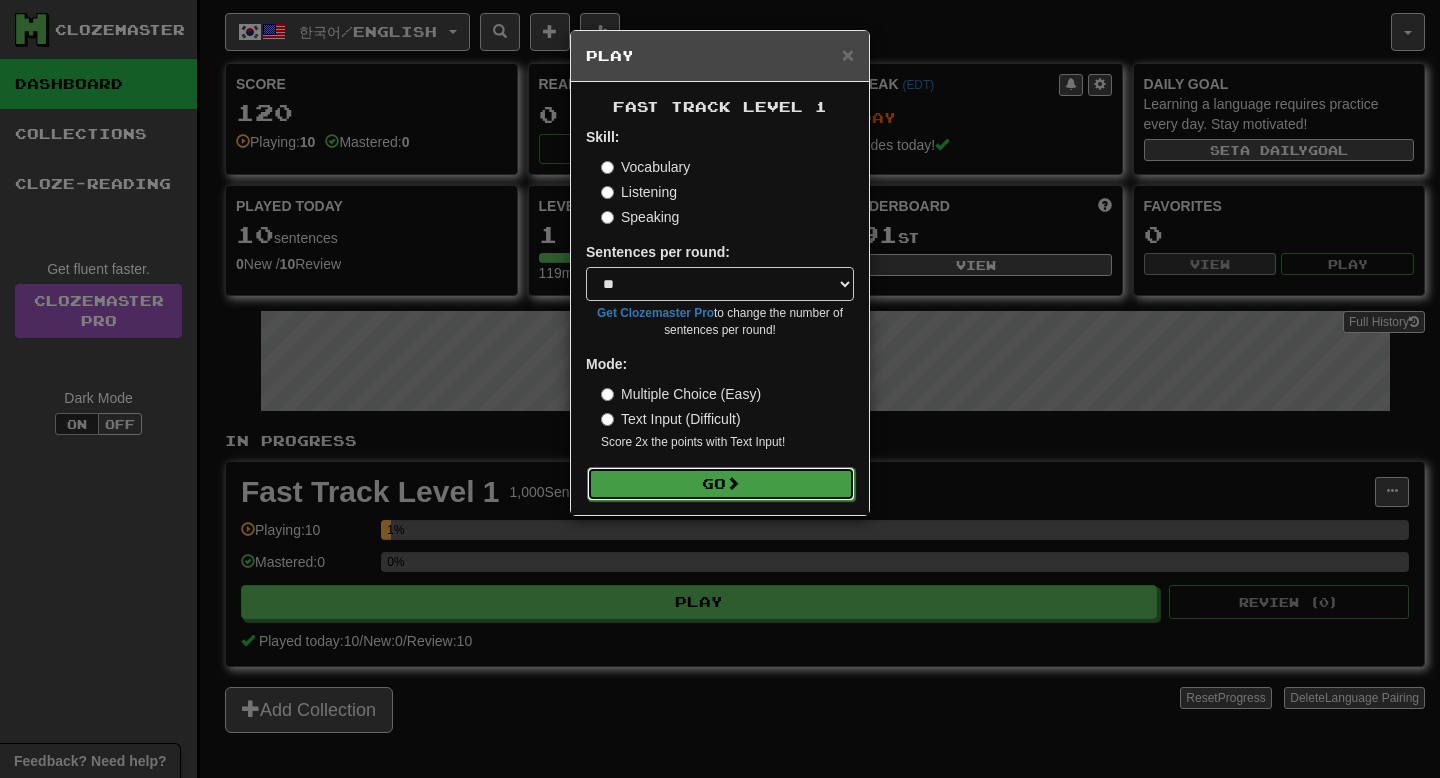 click on "Go" at bounding box center (721, 484) 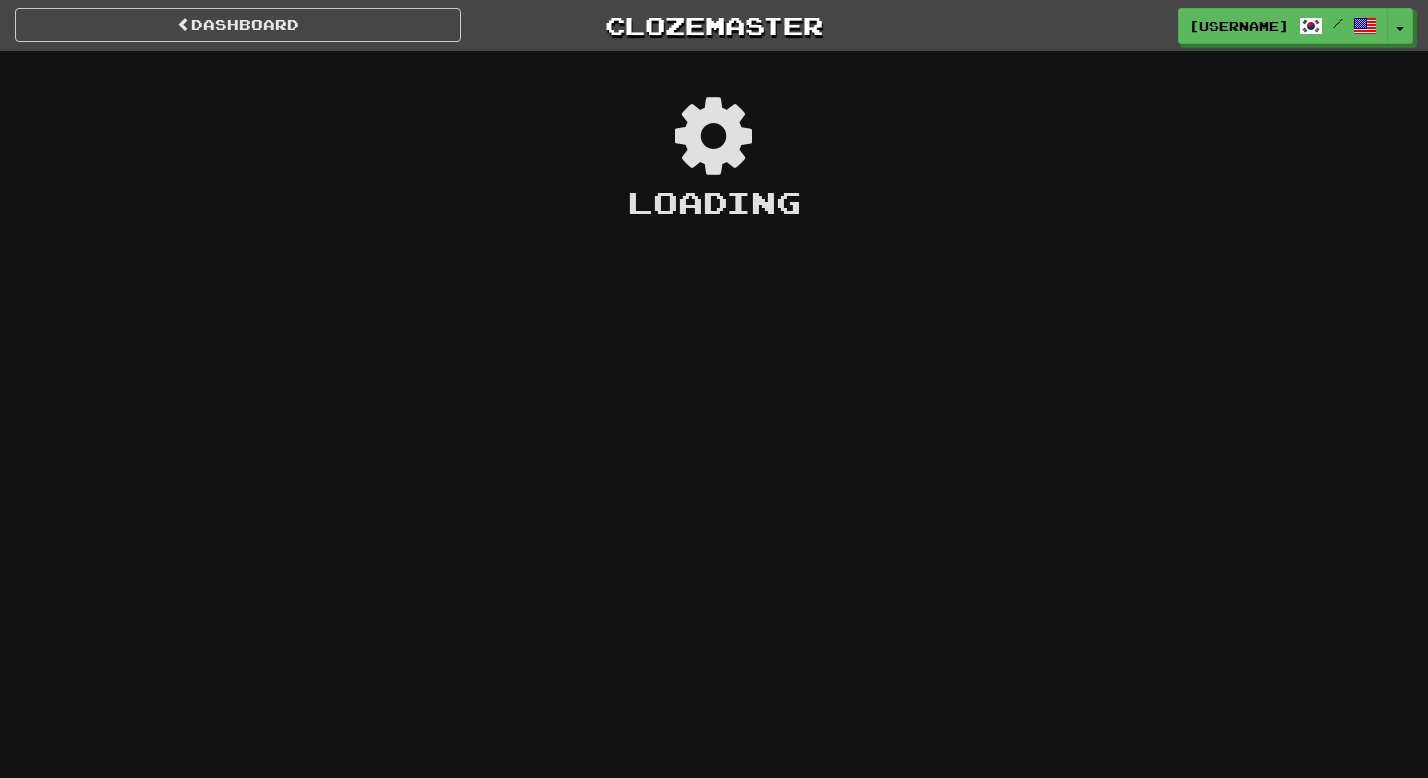 scroll, scrollTop: 0, scrollLeft: 0, axis: both 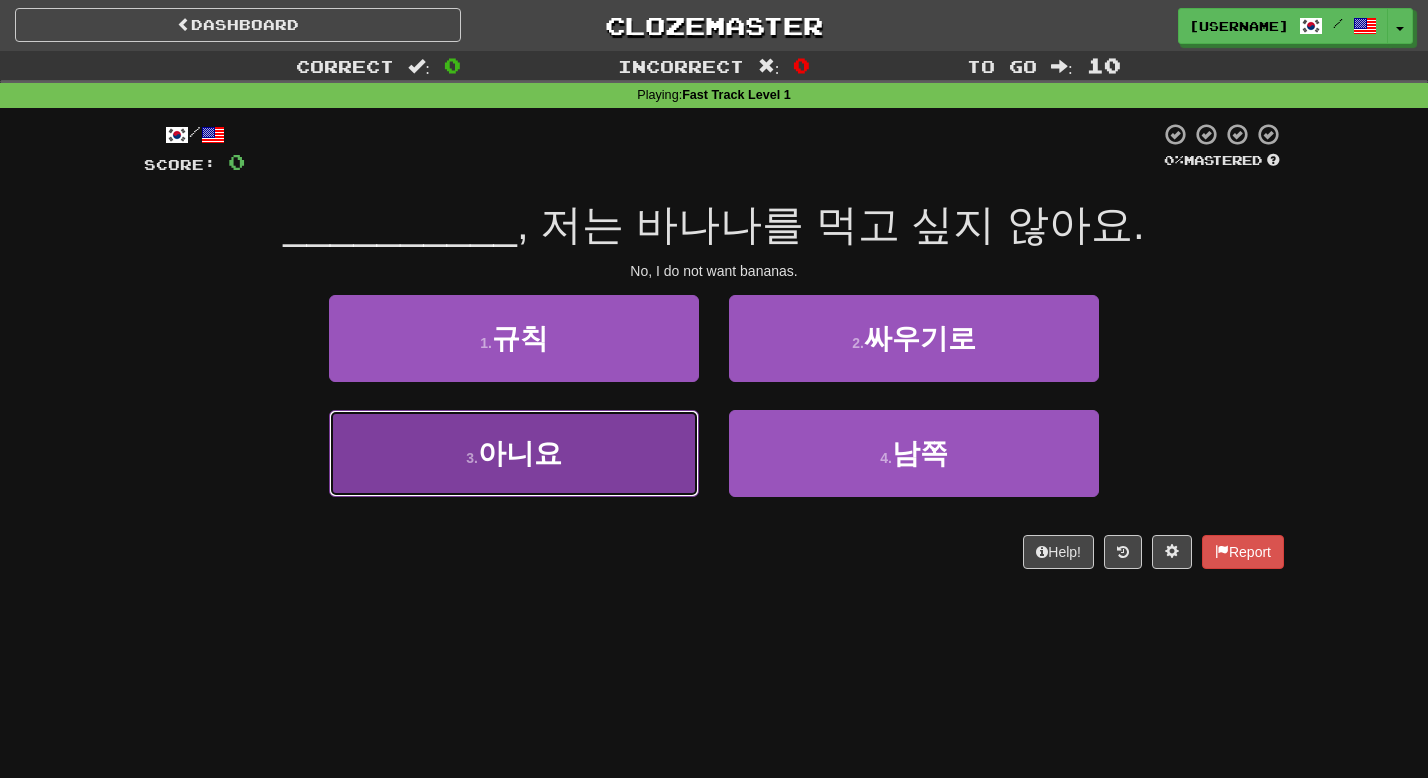 click on "3 .  아니요" at bounding box center [514, 453] 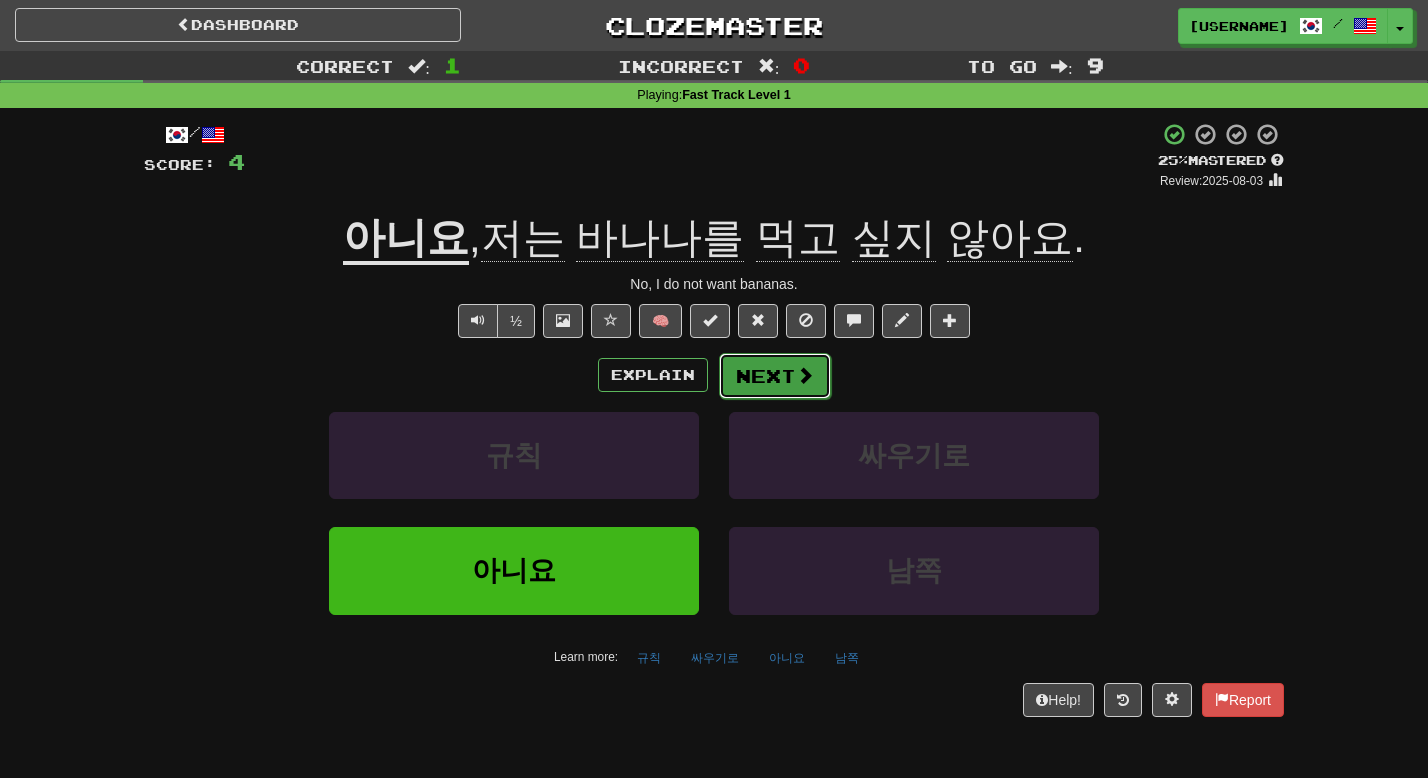 click on "Next" at bounding box center [775, 376] 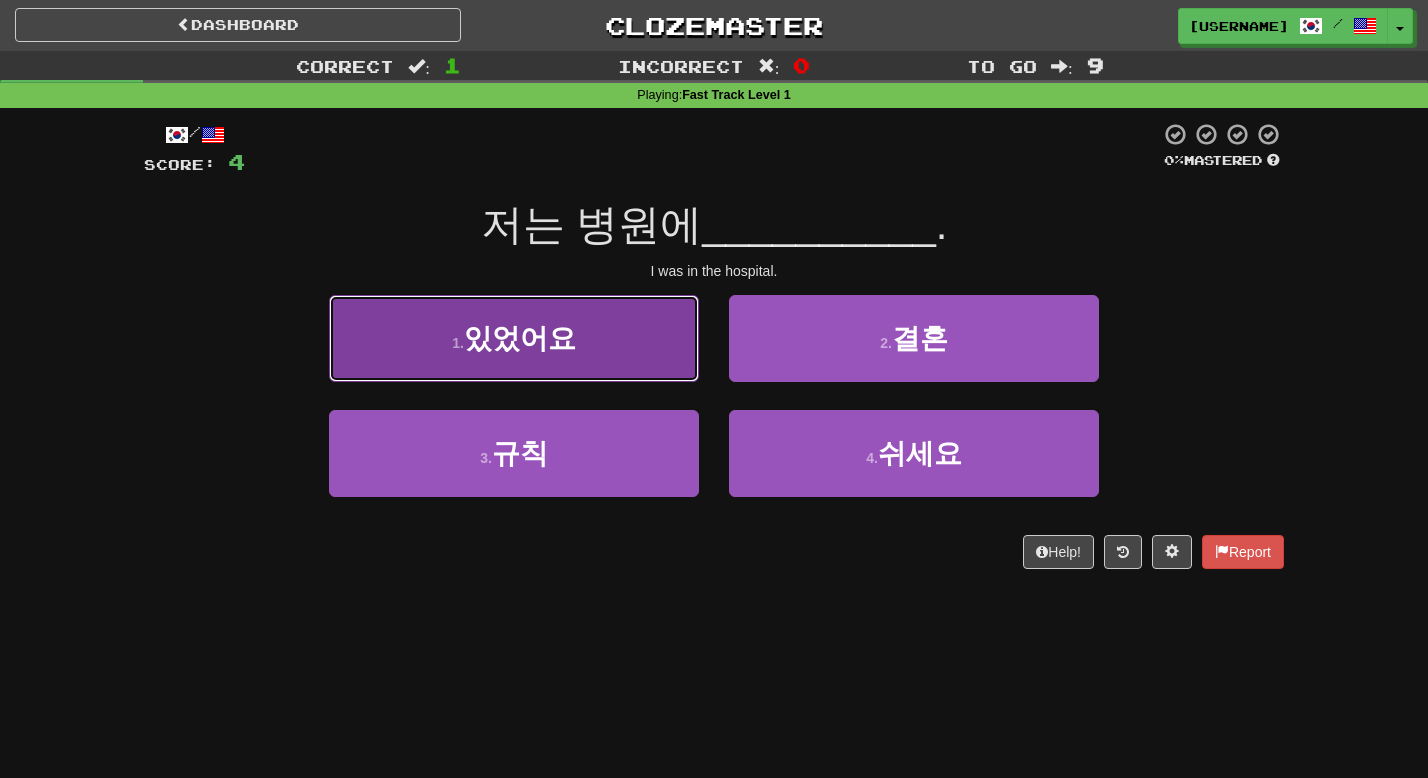 click on "1 .  있었어요" at bounding box center (514, 338) 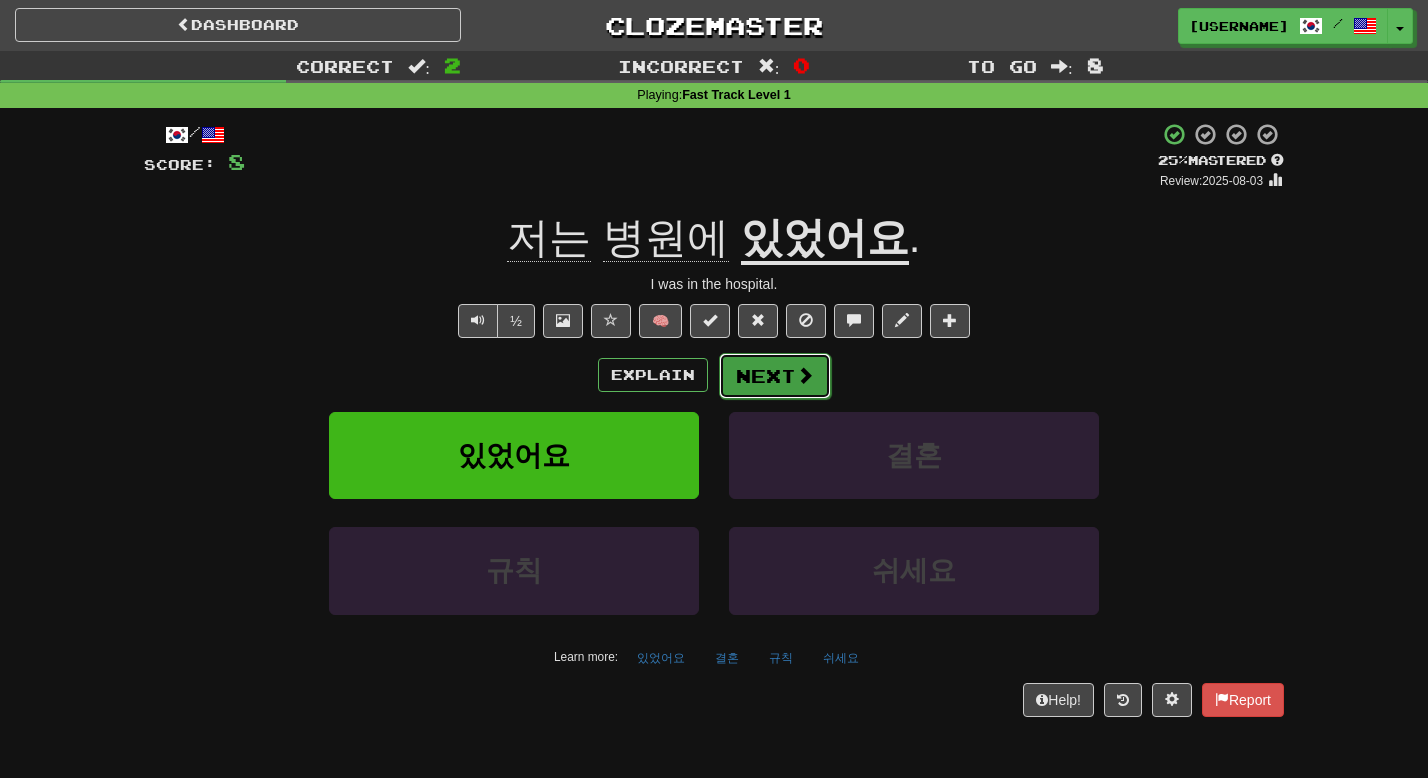 click on "Next" at bounding box center (775, 376) 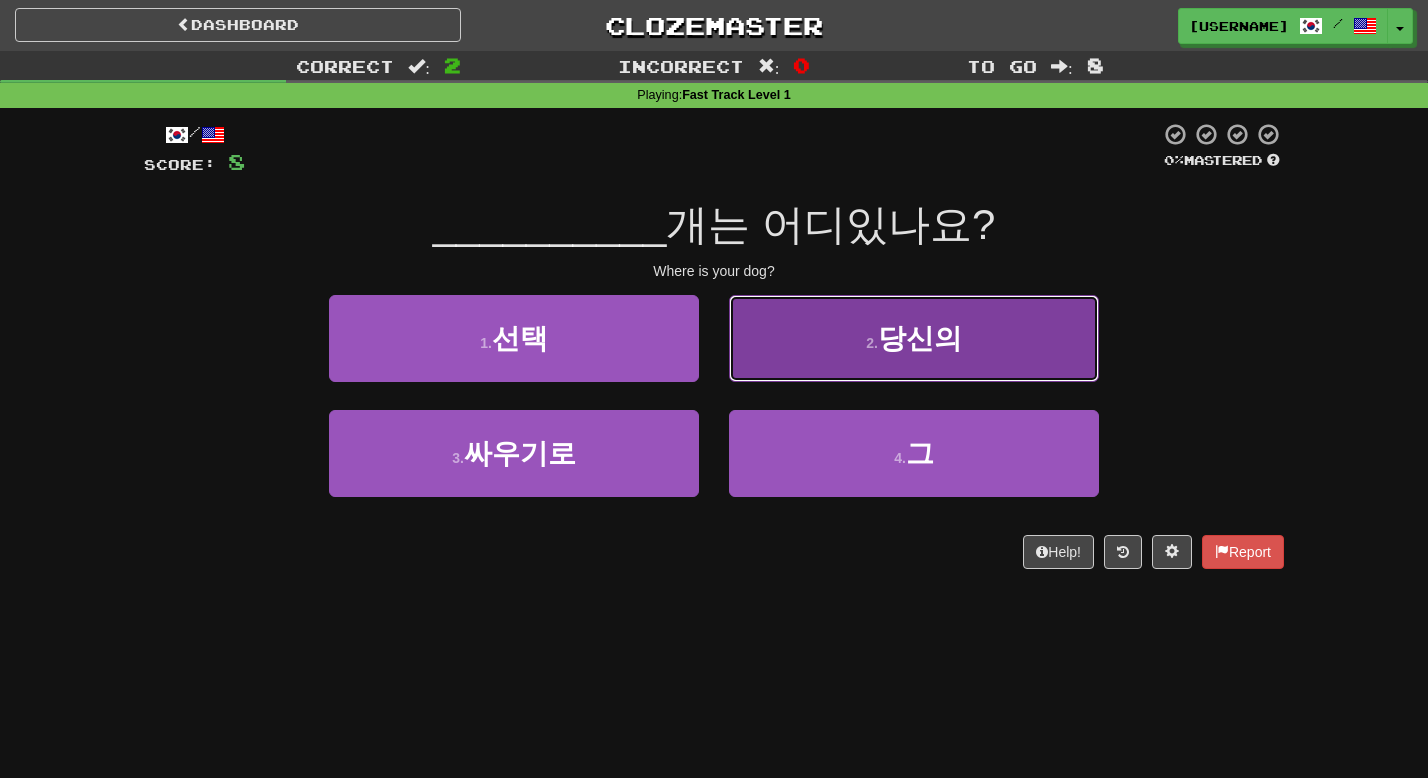 click on "2 .  당신의" at bounding box center (914, 338) 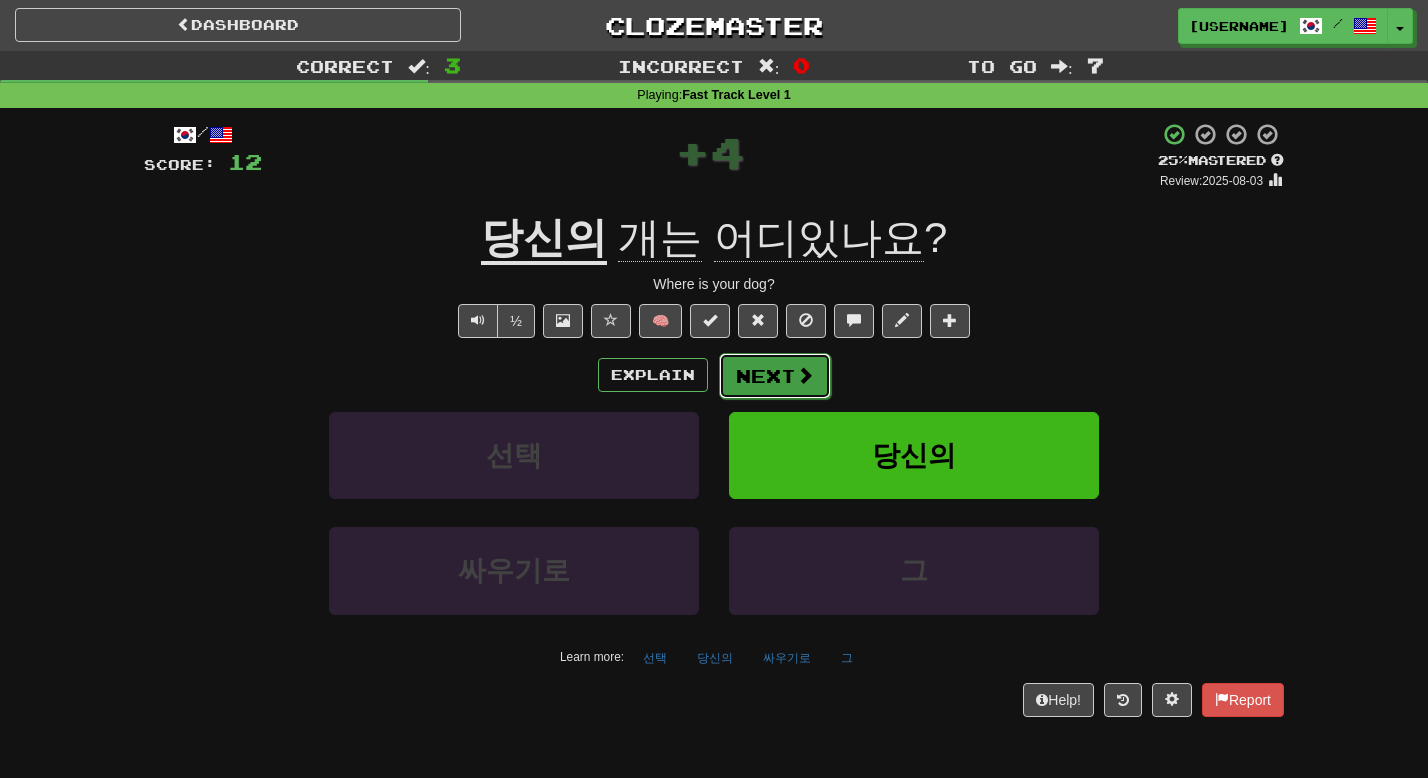 click on "Next" at bounding box center (775, 376) 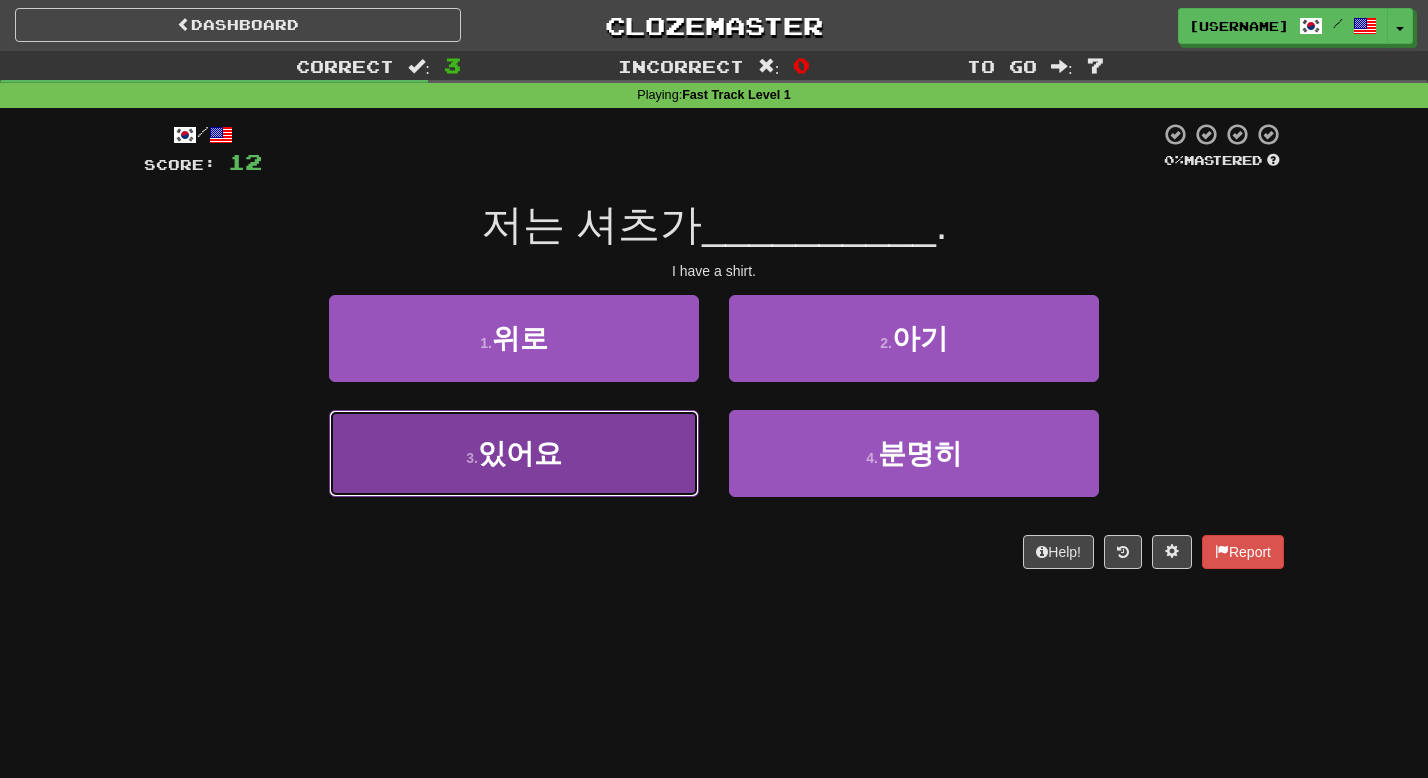 click on "3 .  있어요" at bounding box center [514, 453] 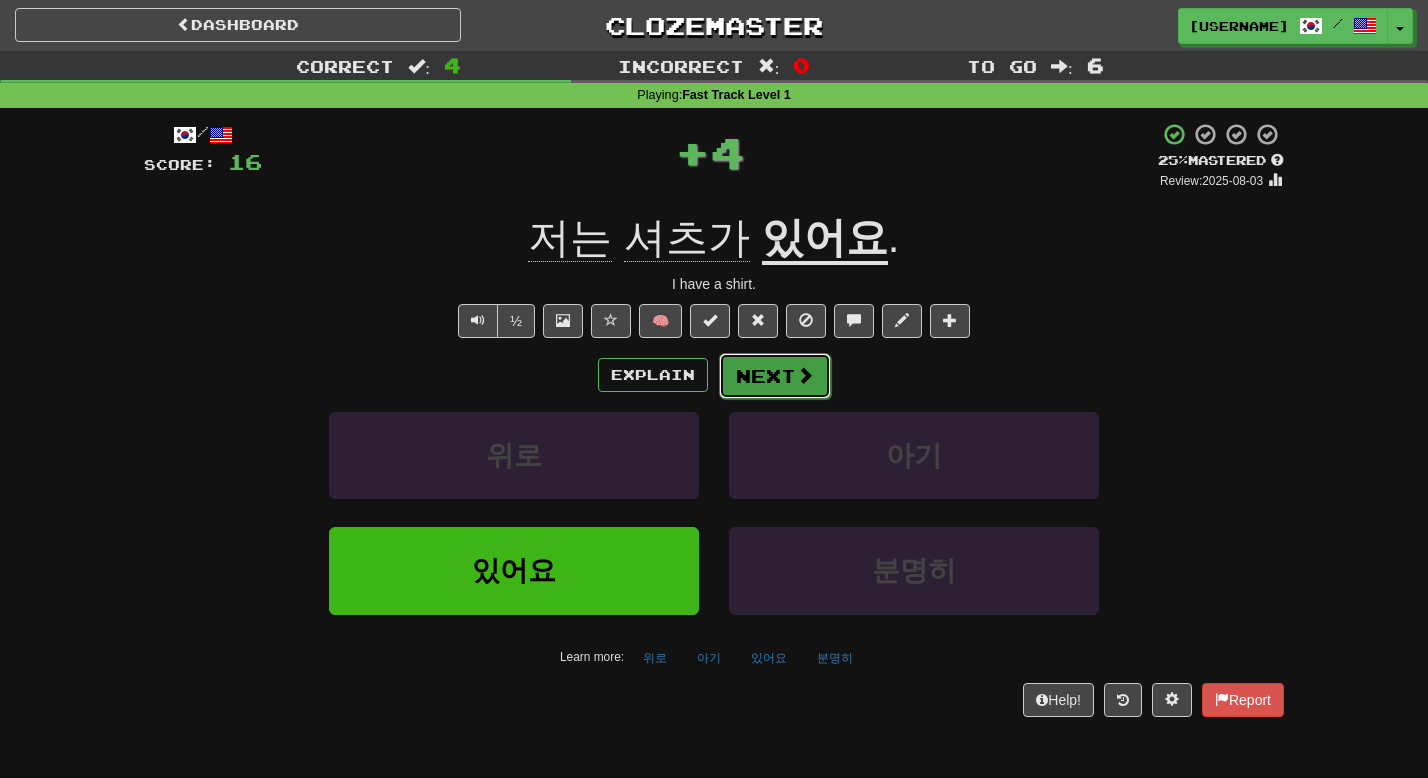 click on "Next" at bounding box center (775, 376) 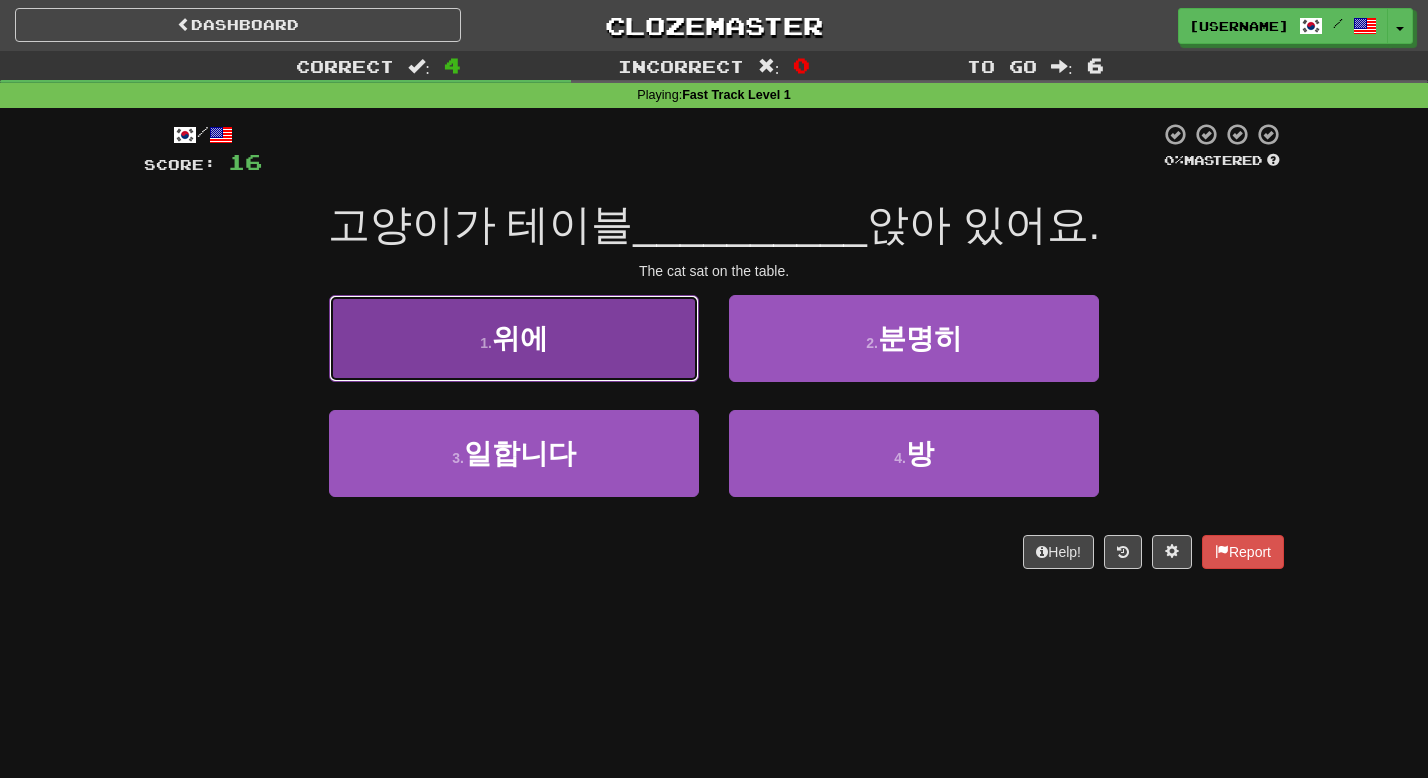 click on "1 .  위에" at bounding box center [514, 338] 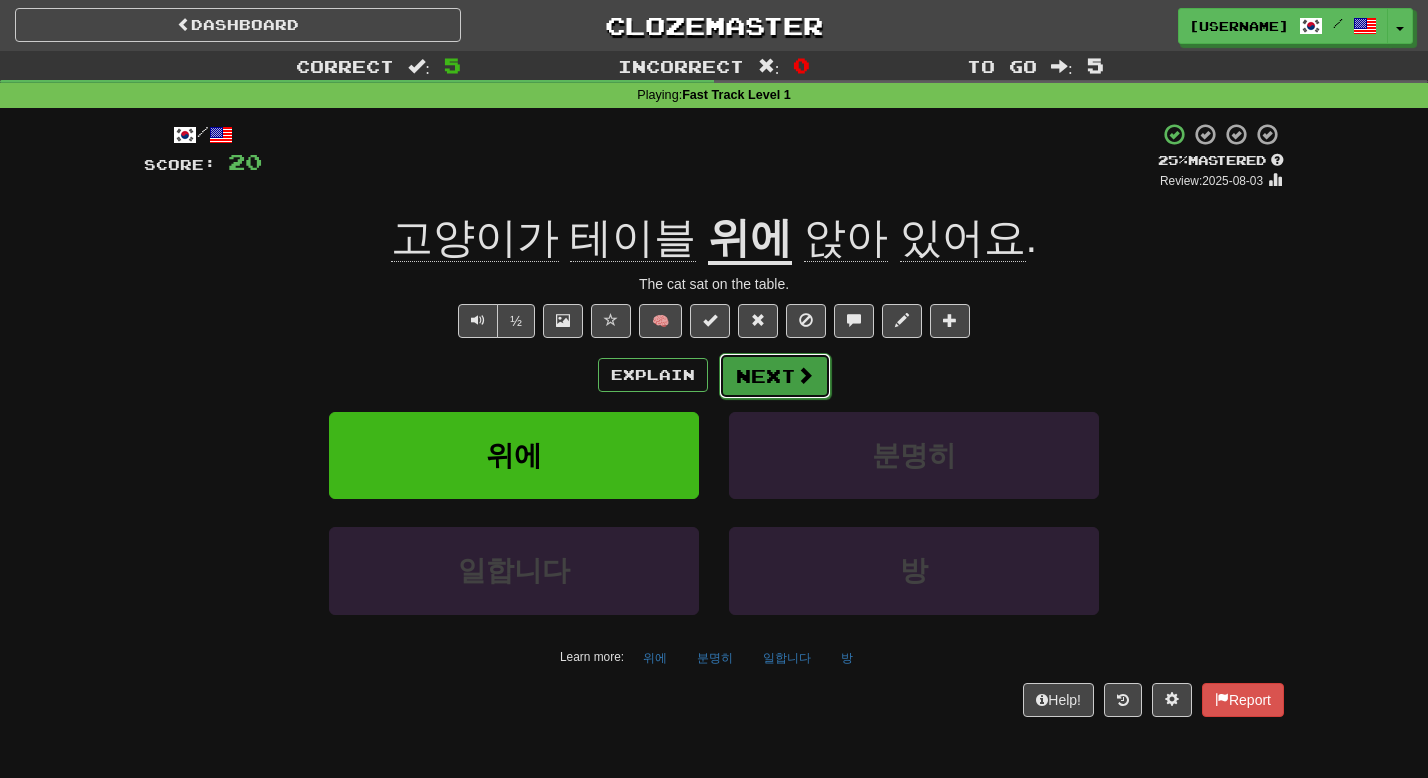 click at bounding box center (805, 375) 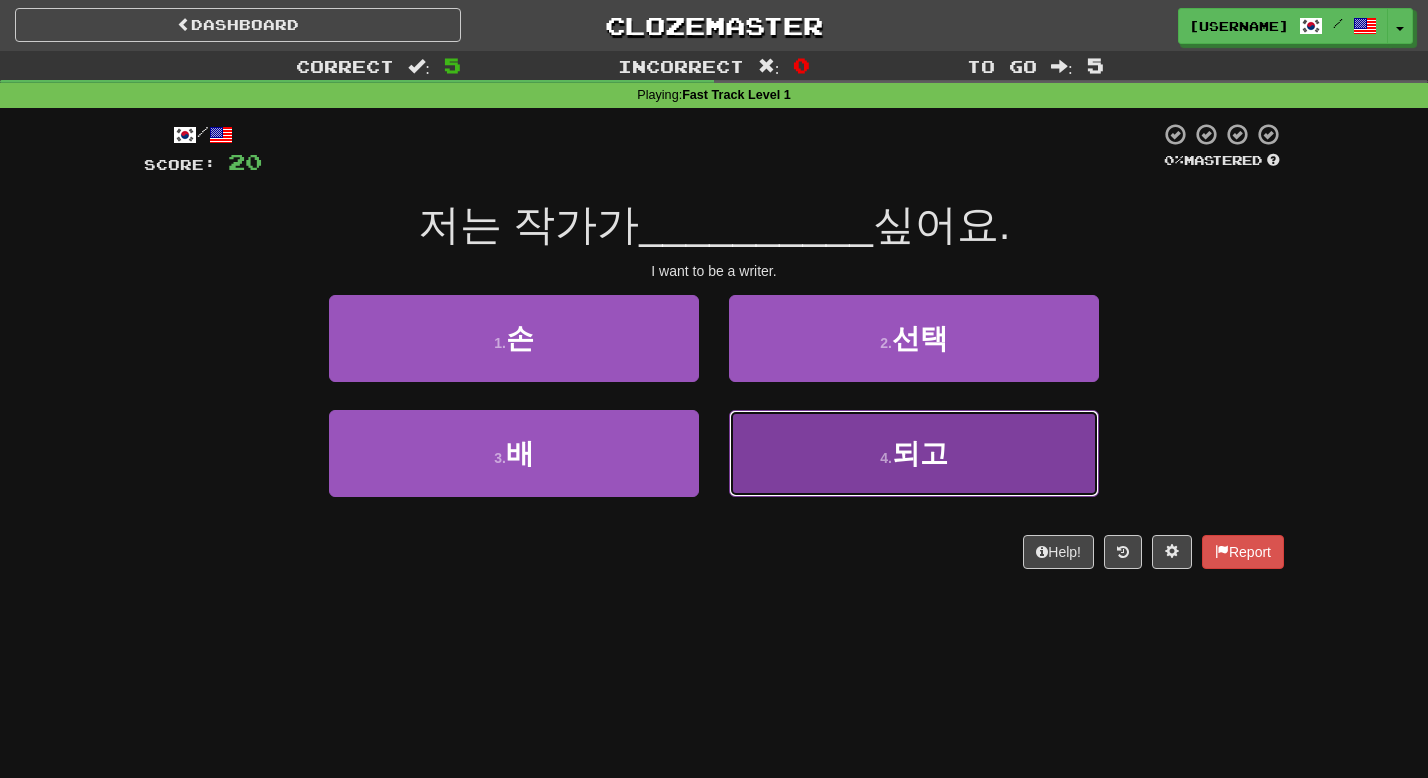 click on "4 ." at bounding box center [886, 458] 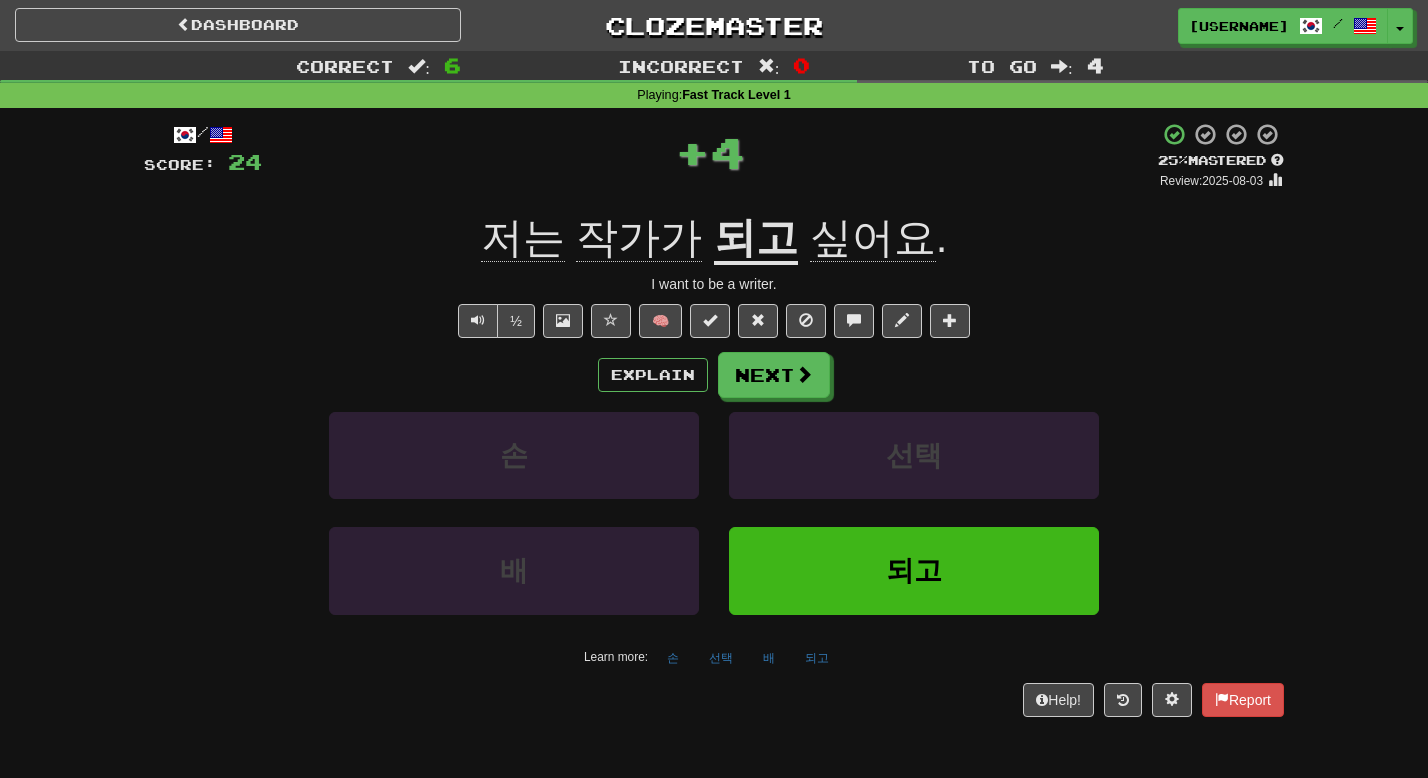 click on "되고" at bounding box center (756, 239) 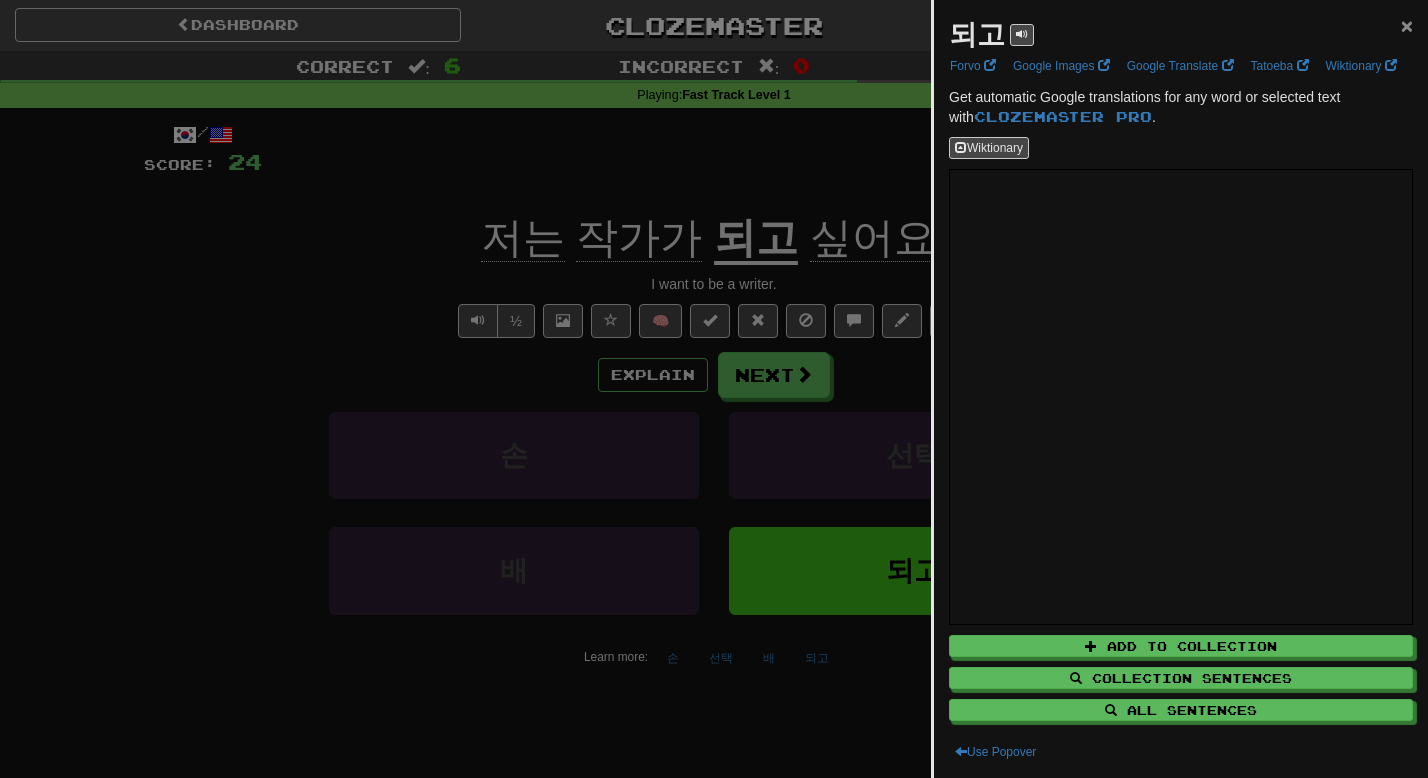 click on "×" at bounding box center [1407, 25] 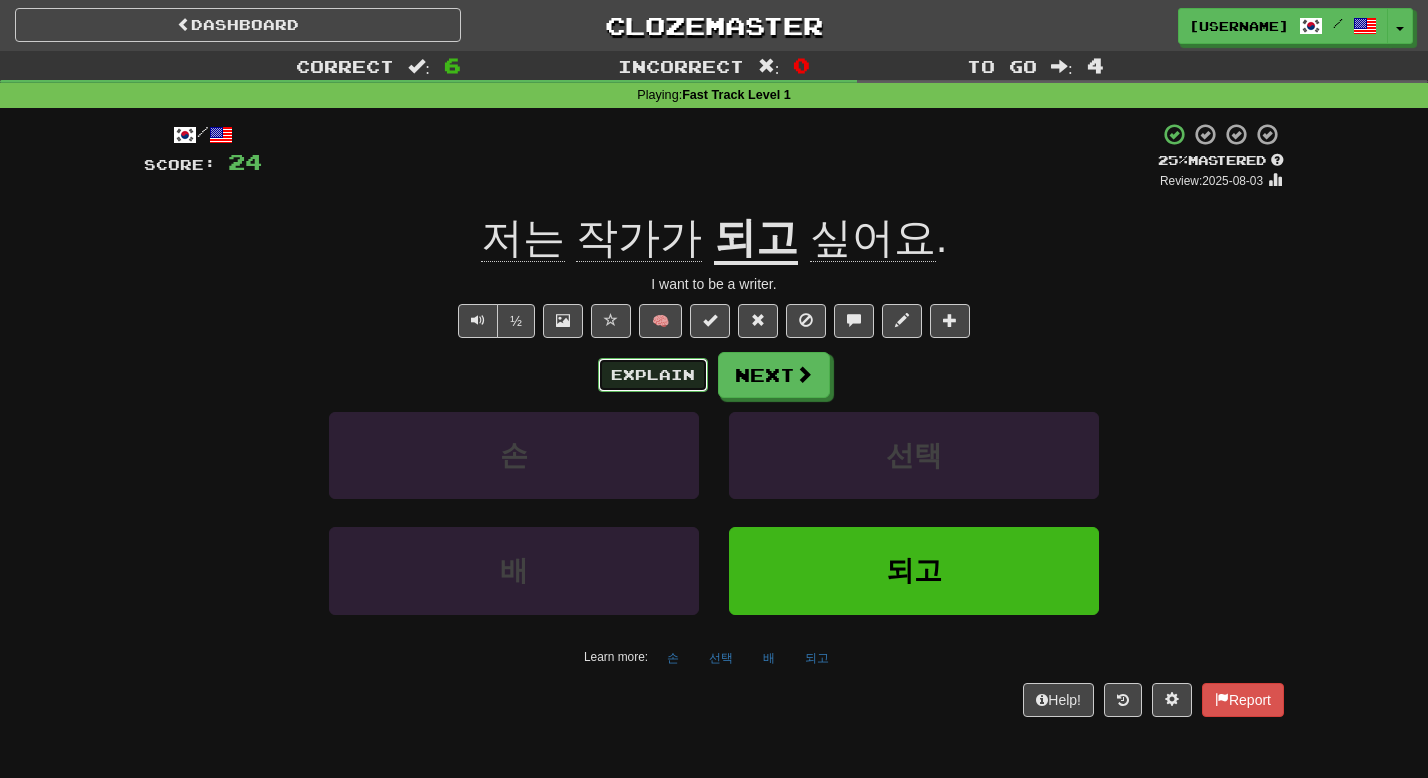 click on "Explain" at bounding box center [653, 375] 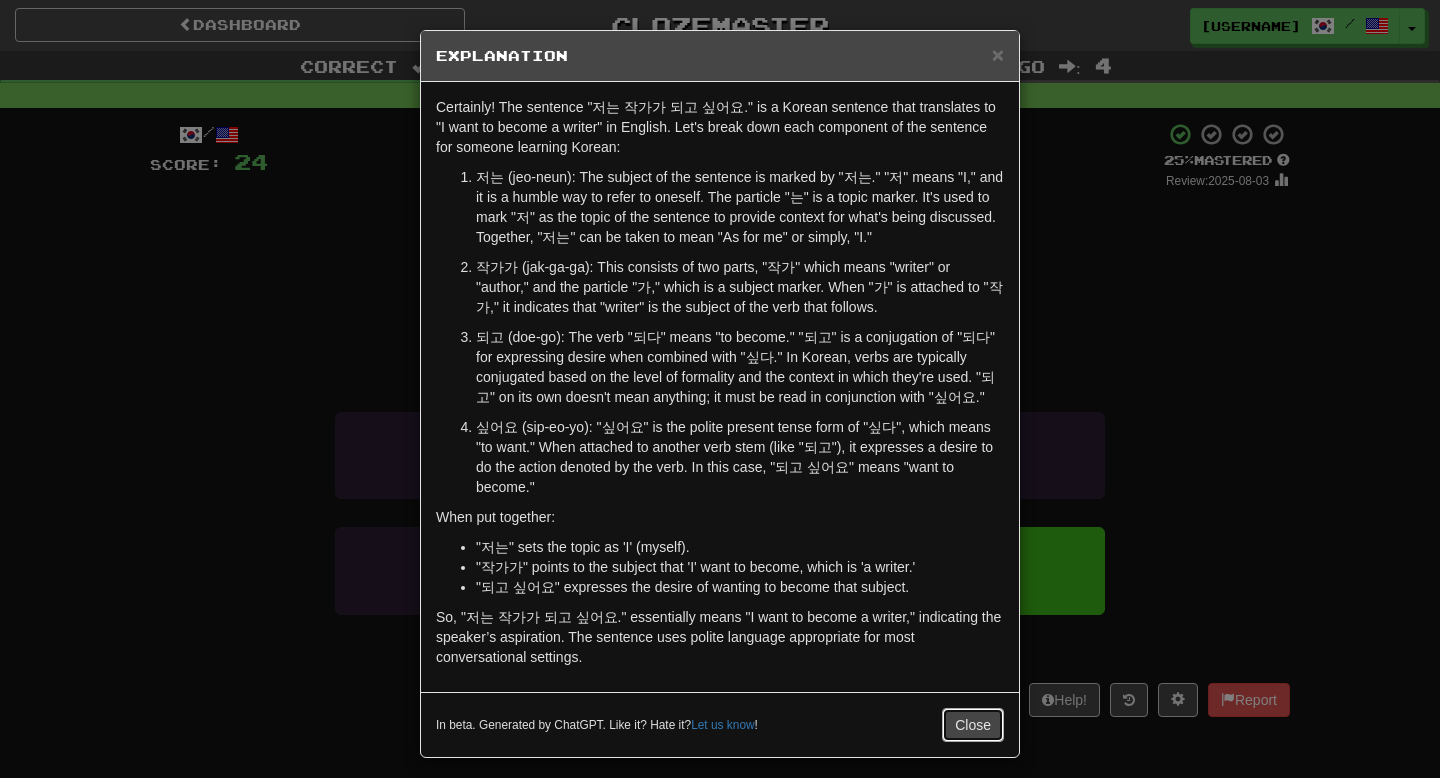 click on "Close" at bounding box center [973, 725] 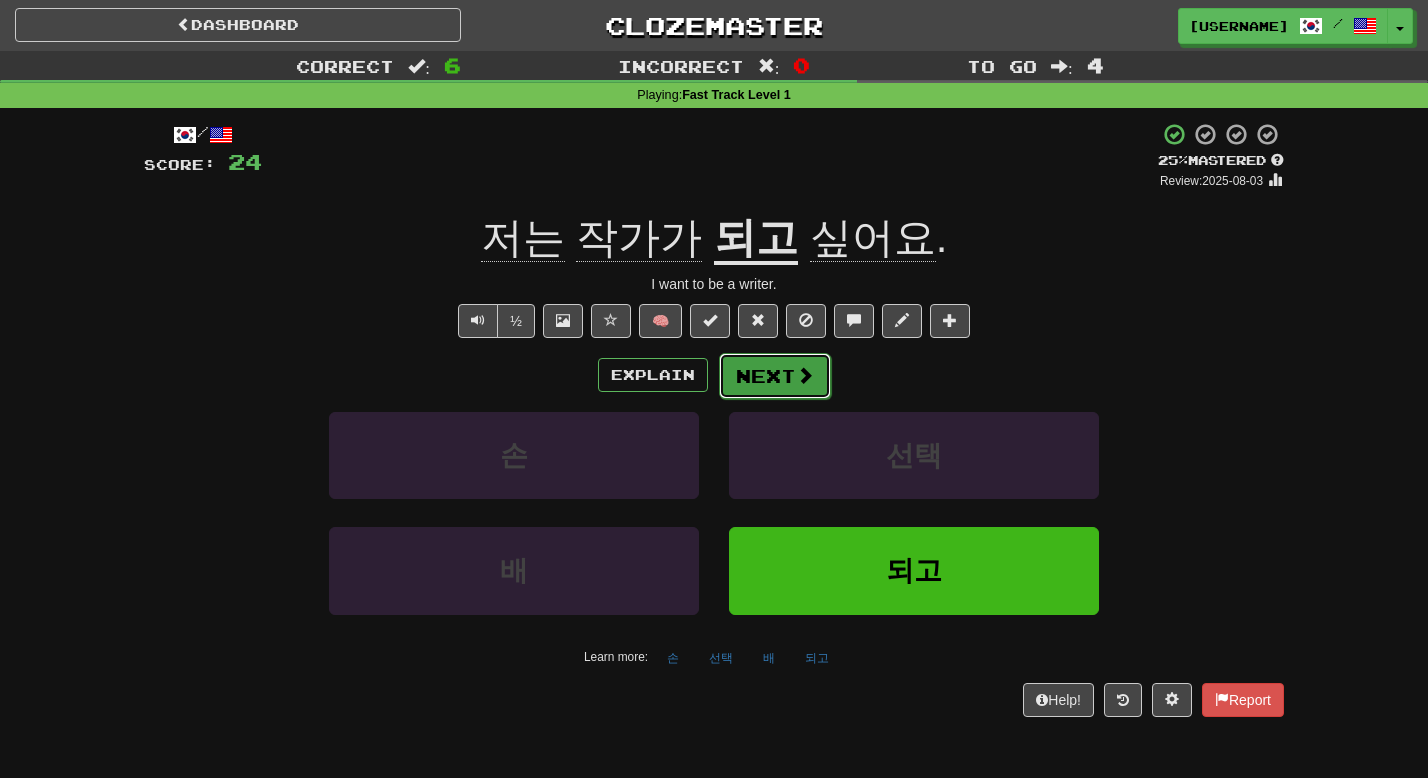 click on "Next" at bounding box center (775, 376) 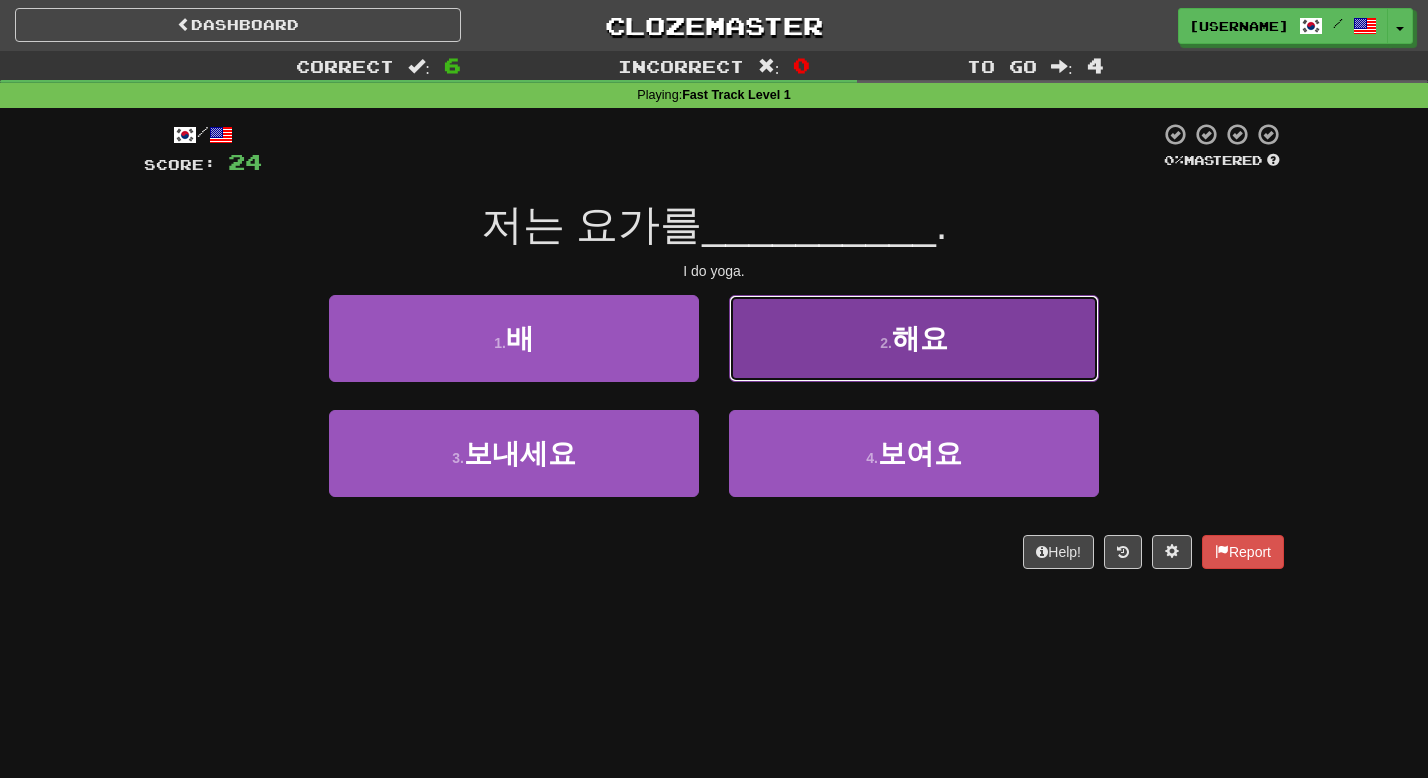 click on "2 .  해요" at bounding box center [914, 338] 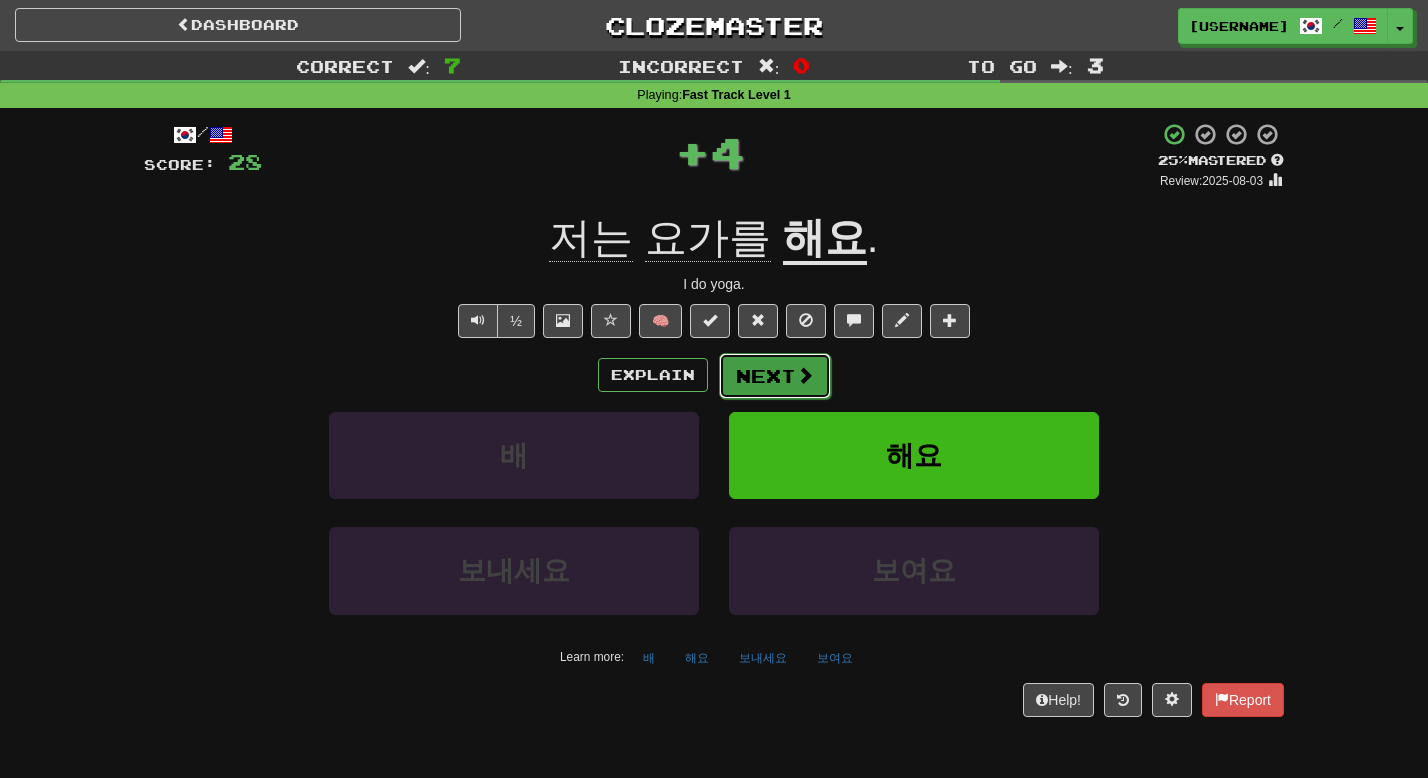click on "Next" at bounding box center [775, 376] 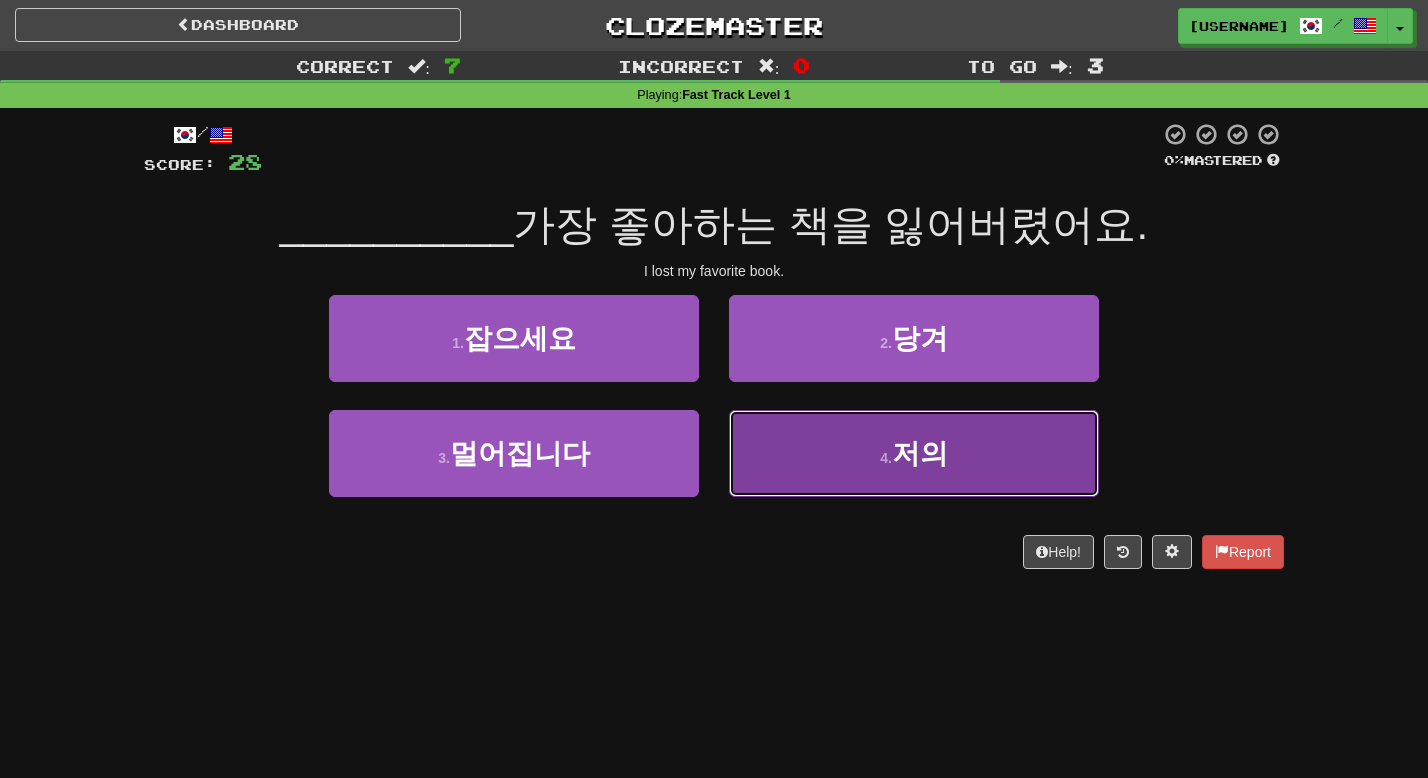 click on "4 .  저의" at bounding box center (914, 453) 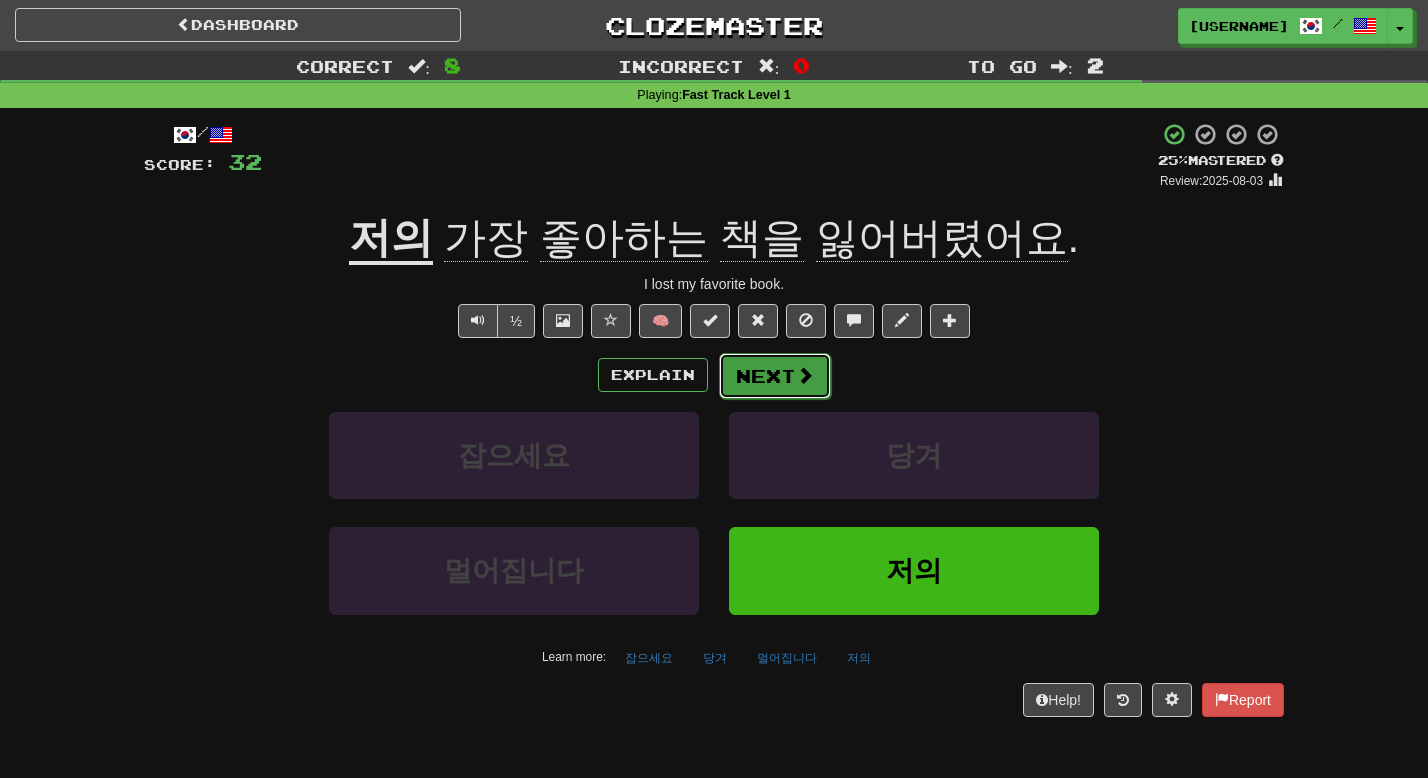 click on "Next" at bounding box center [775, 376] 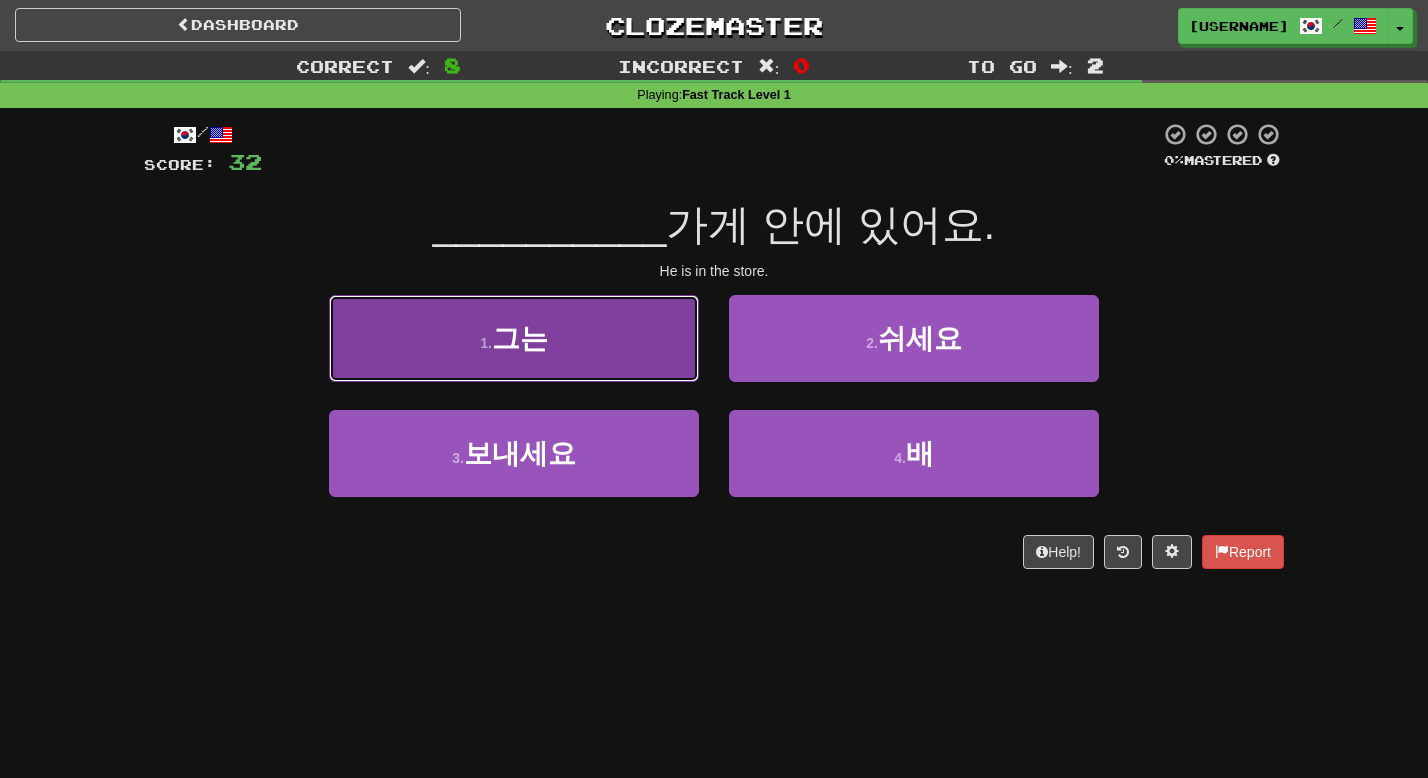 click on "1 .  그는" at bounding box center (514, 338) 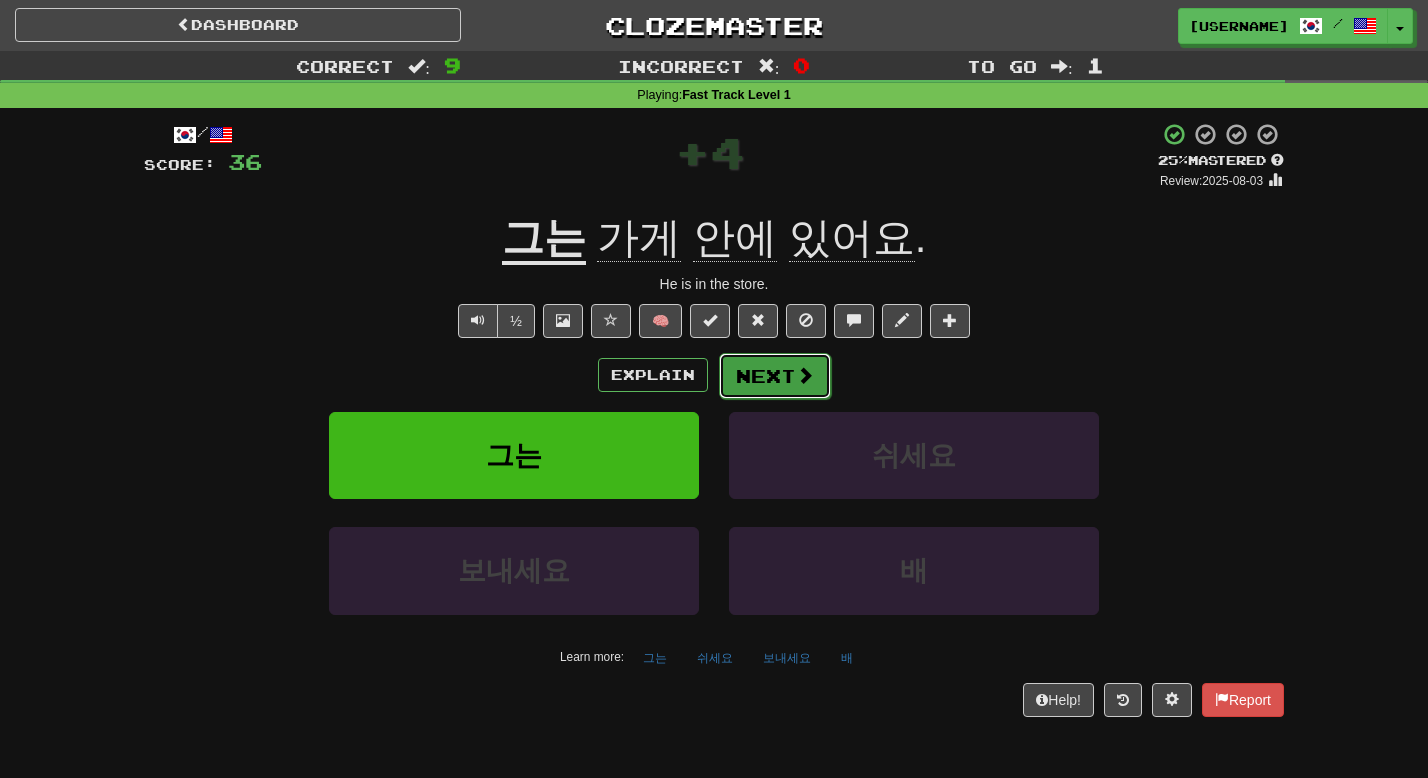 click on "Next" at bounding box center [775, 376] 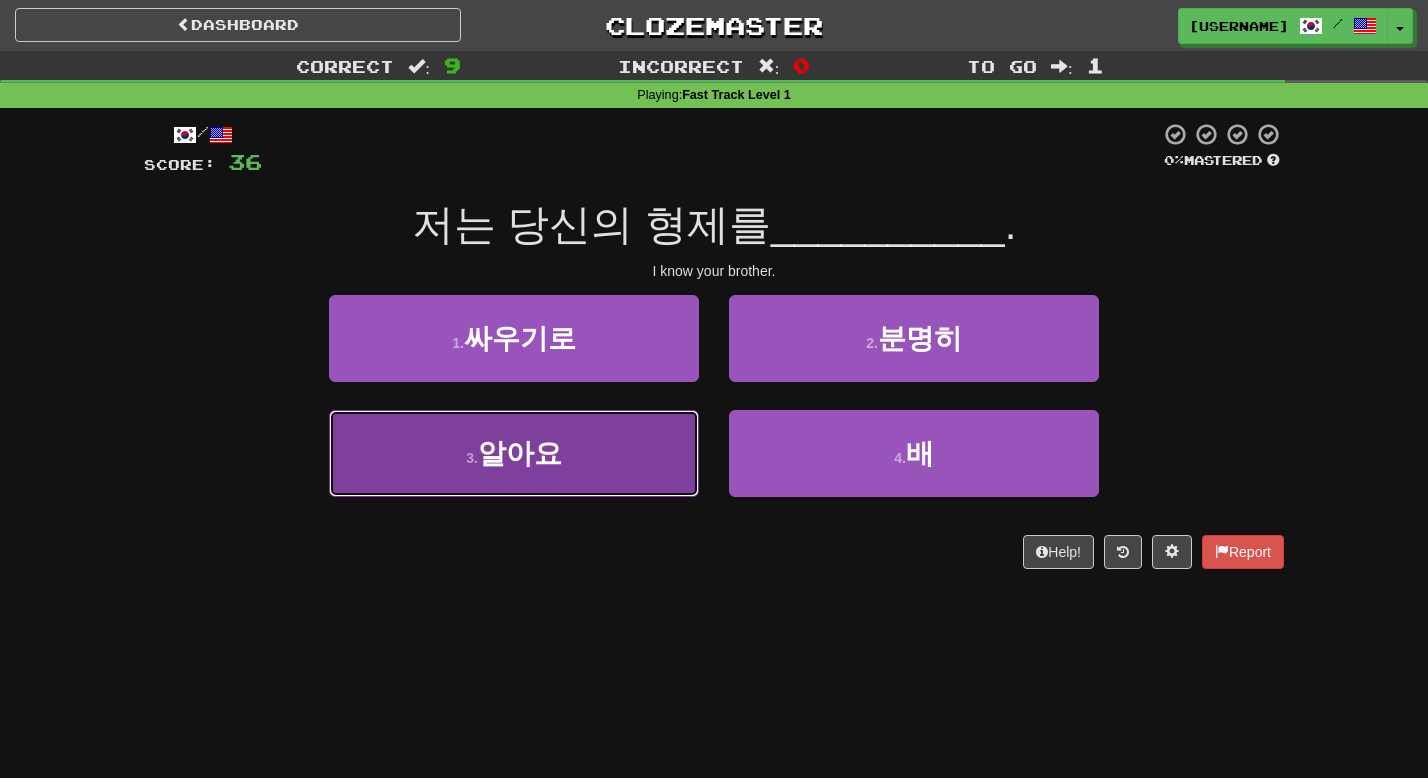 click on "3 .  알아요" at bounding box center [514, 453] 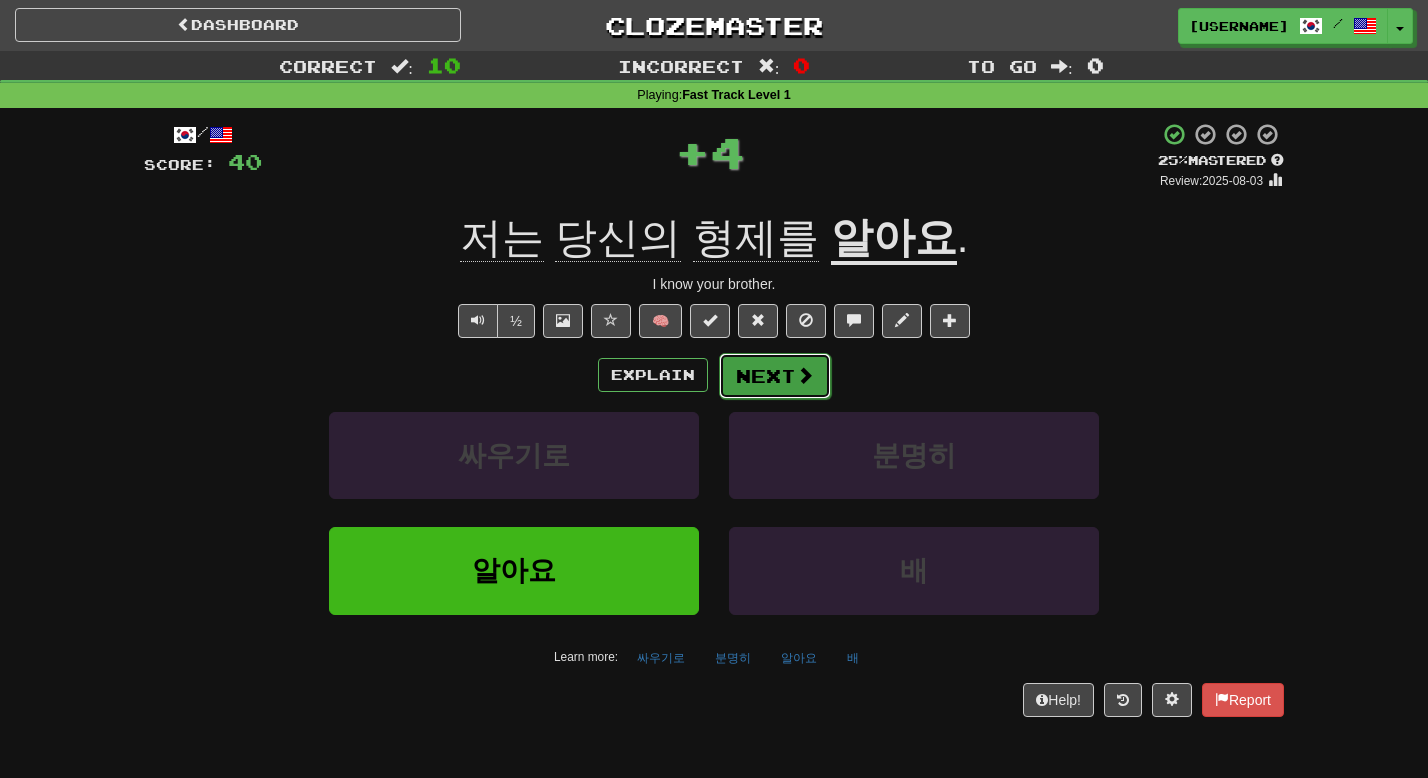click on "Next" at bounding box center [775, 376] 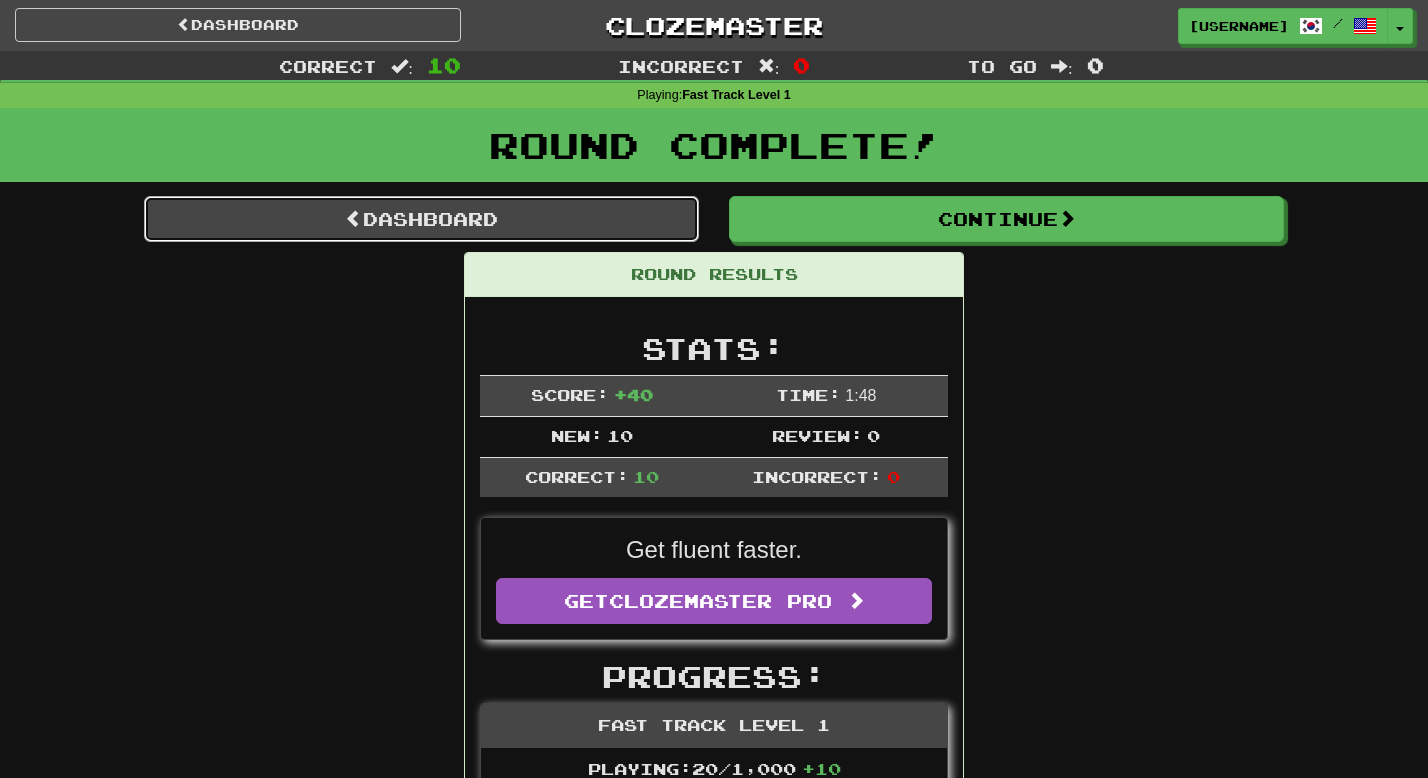 click on "Dashboard" at bounding box center [421, 219] 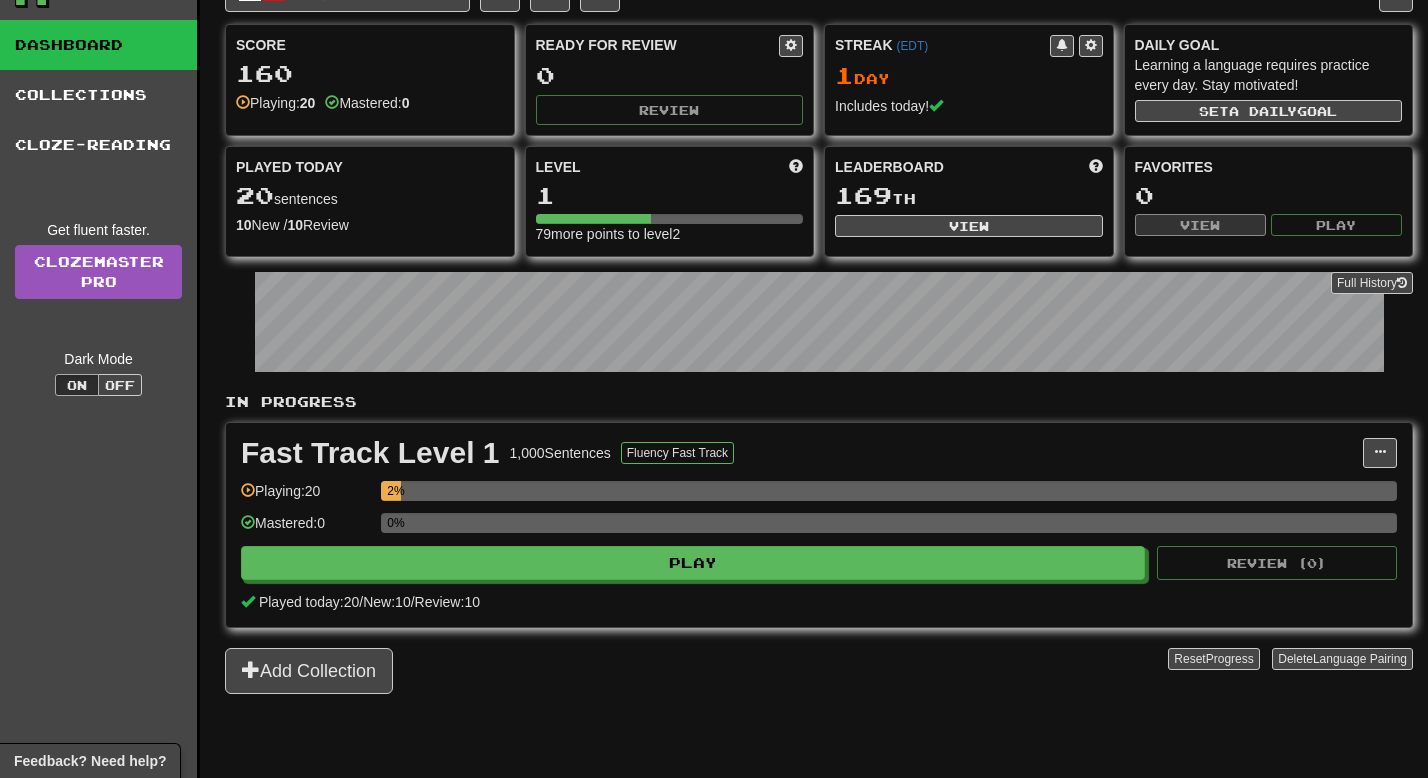 scroll, scrollTop: 0, scrollLeft: 0, axis: both 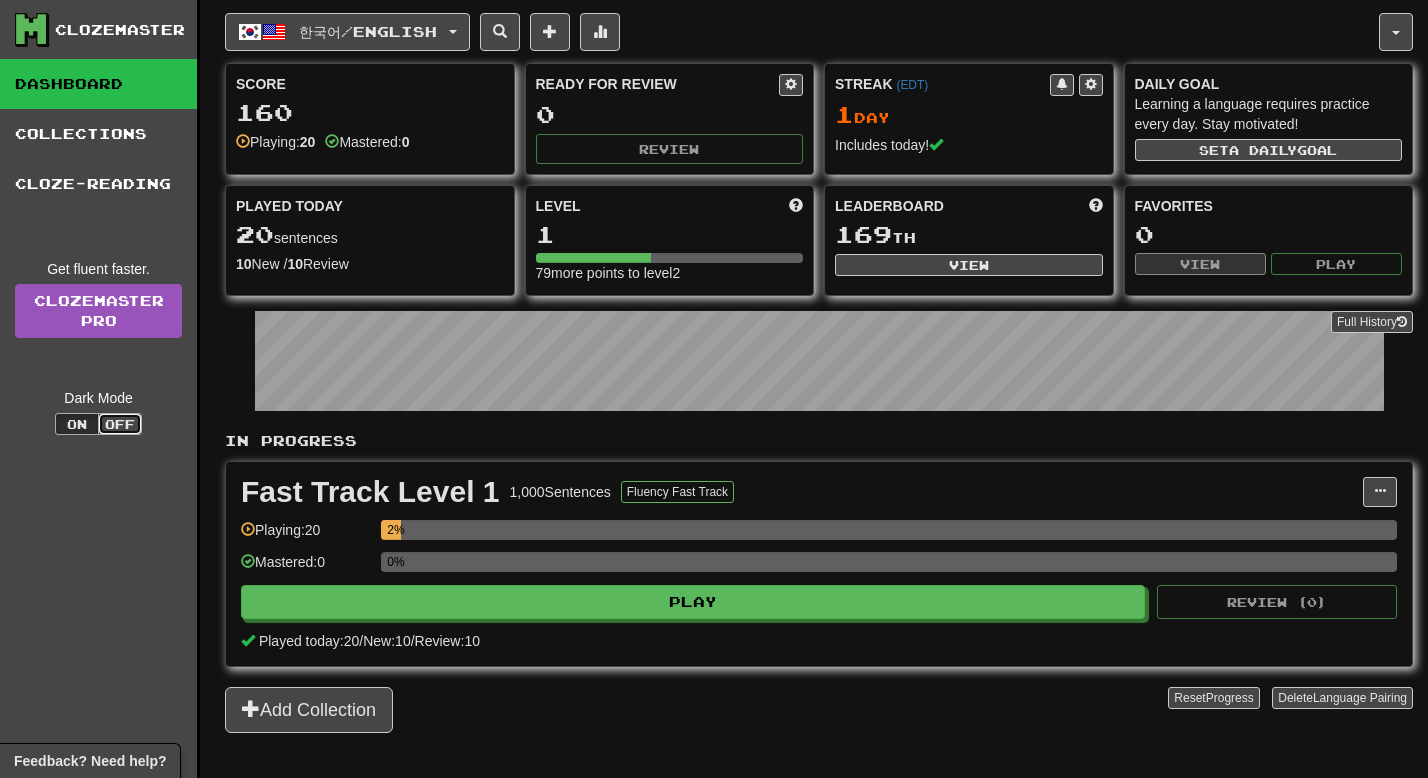 click on "Off" at bounding box center [120, 424] 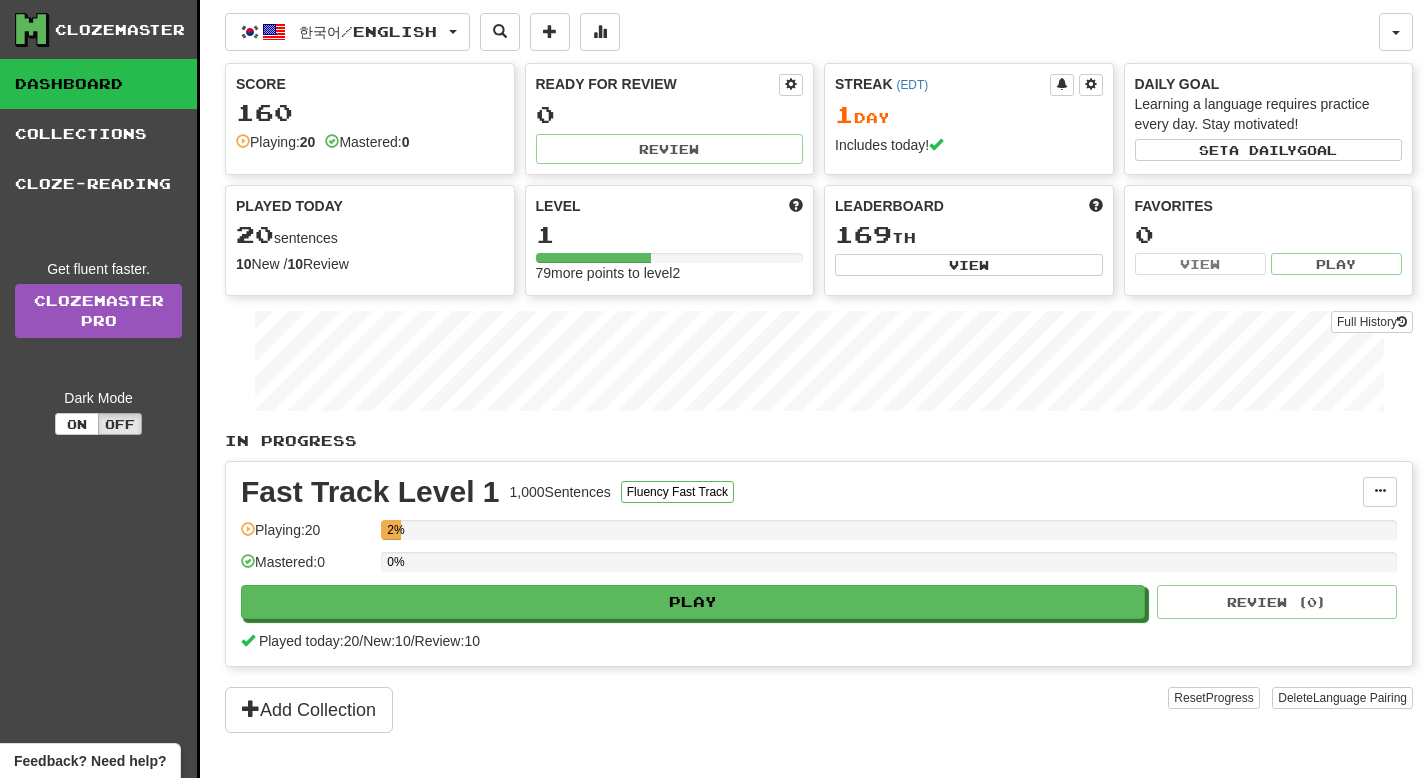 click on "Dark Mode On Off" at bounding box center [98, 411] 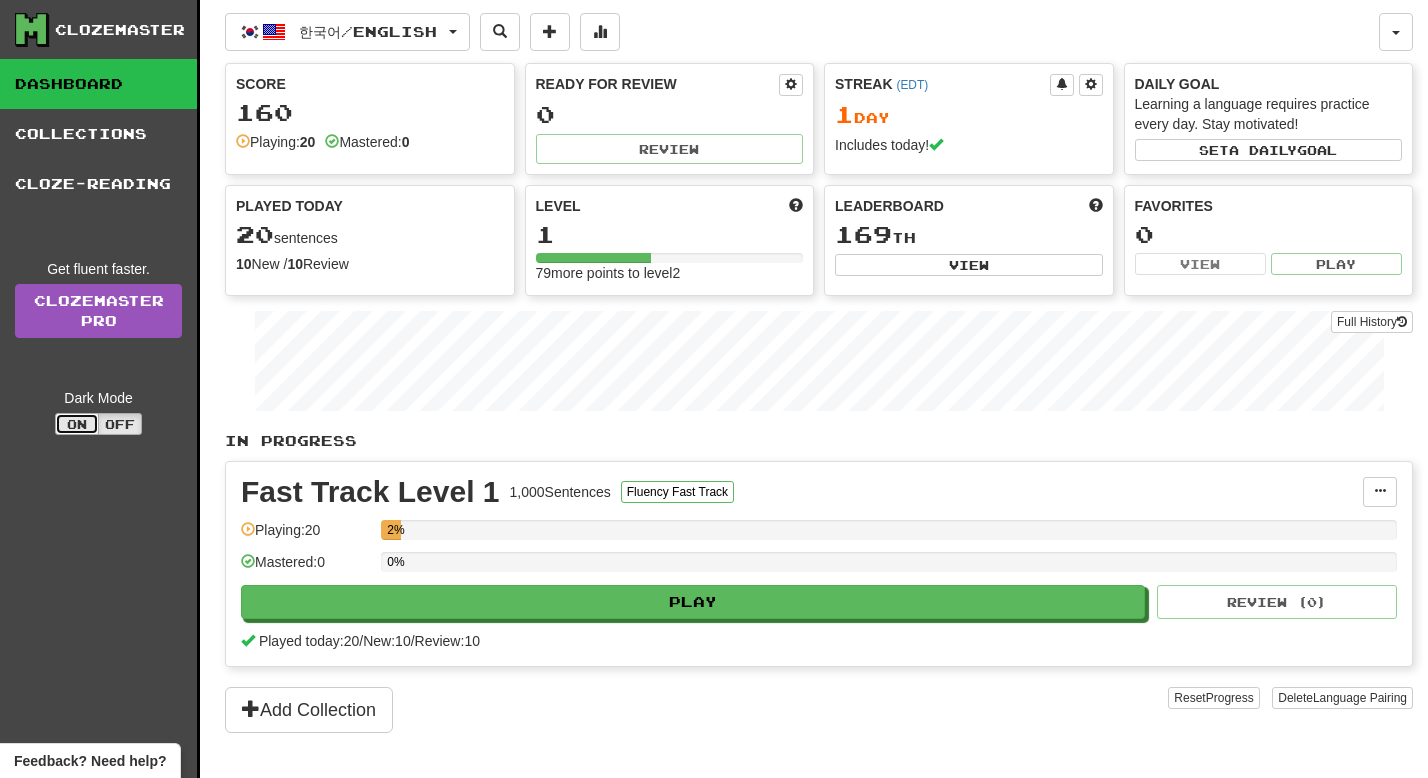click on "On" at bounding box center [77, 424] 